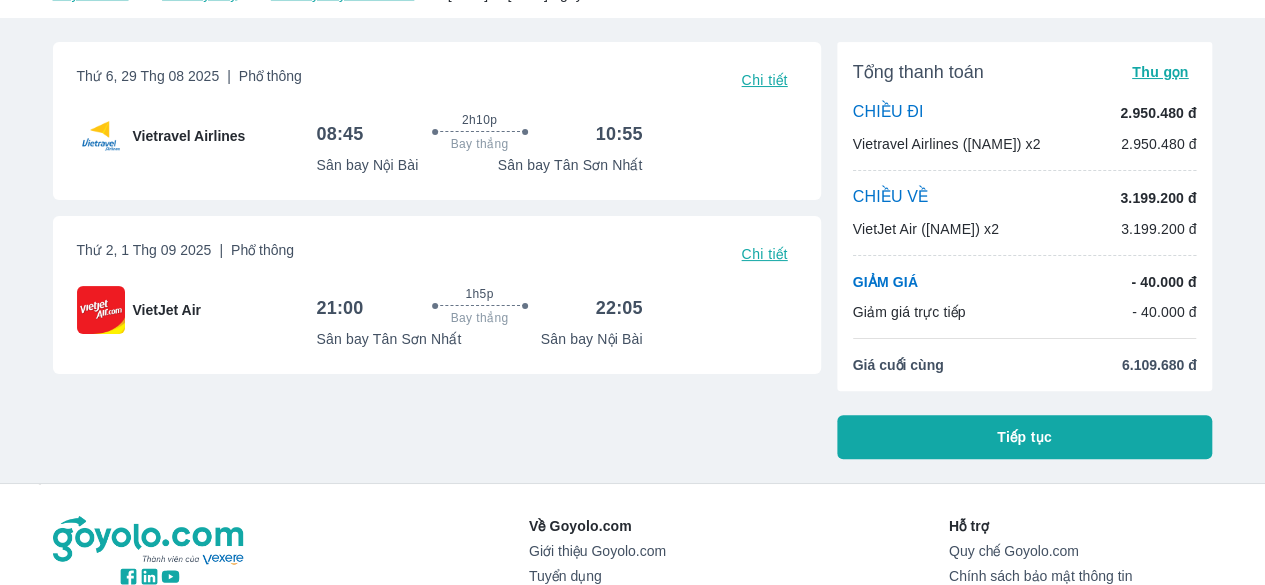 scroll, scrollTop: 89, scrollLeft: 0, axis: vertical 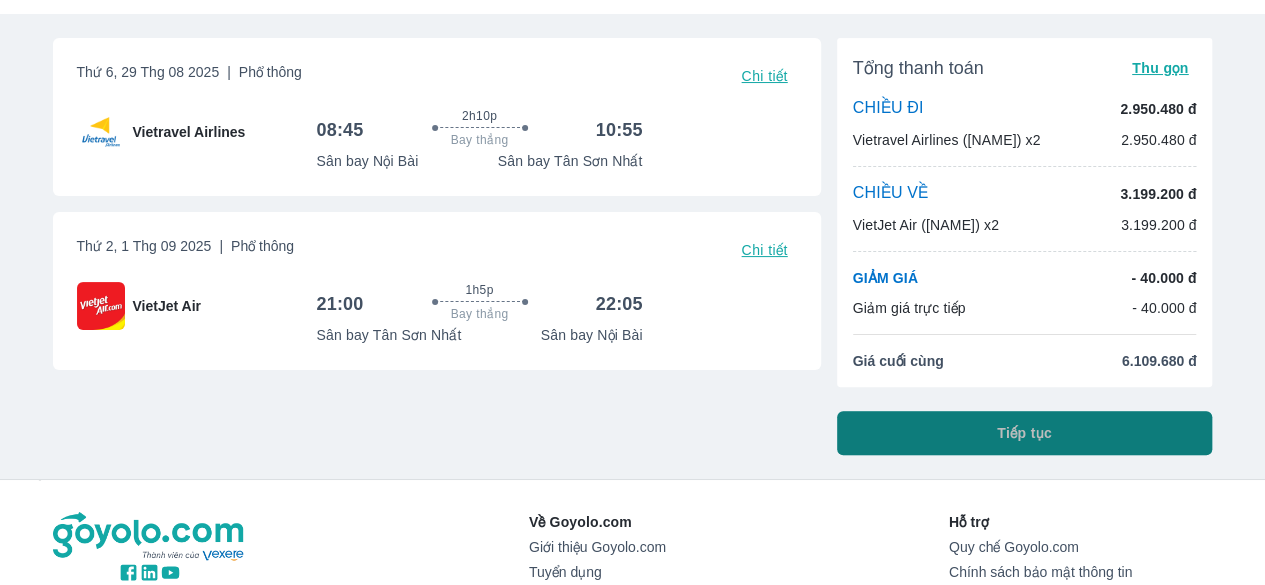 click on "Tiếp tục" at bounding box center [1025, 433] 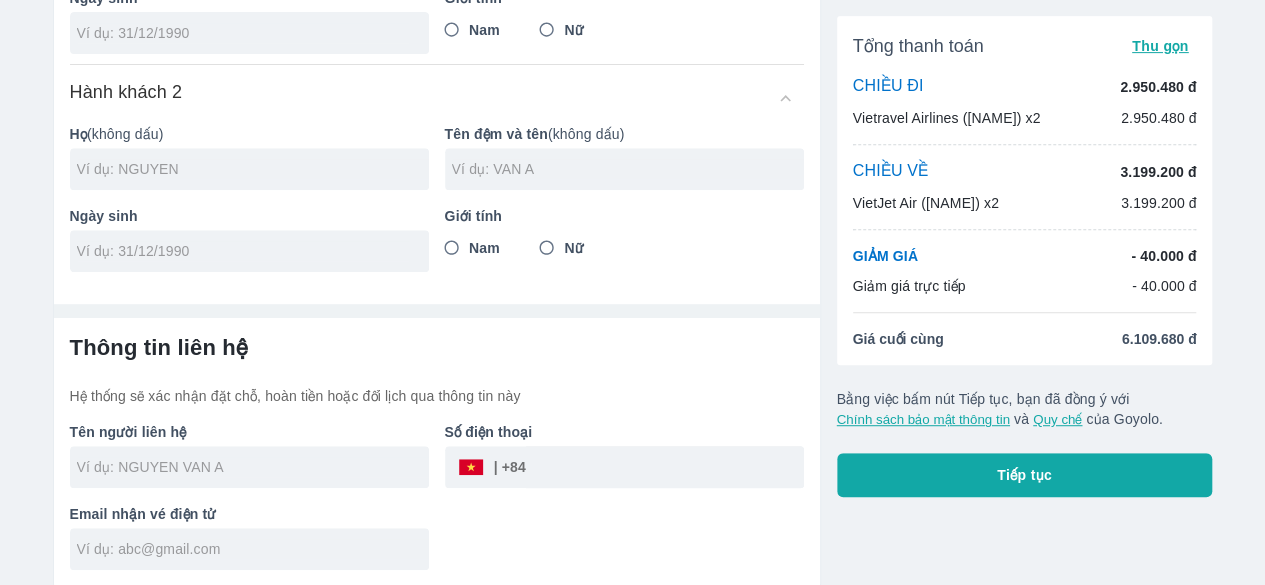 scroll, scrollTop: 0, scrollLeft: 0, axis: both 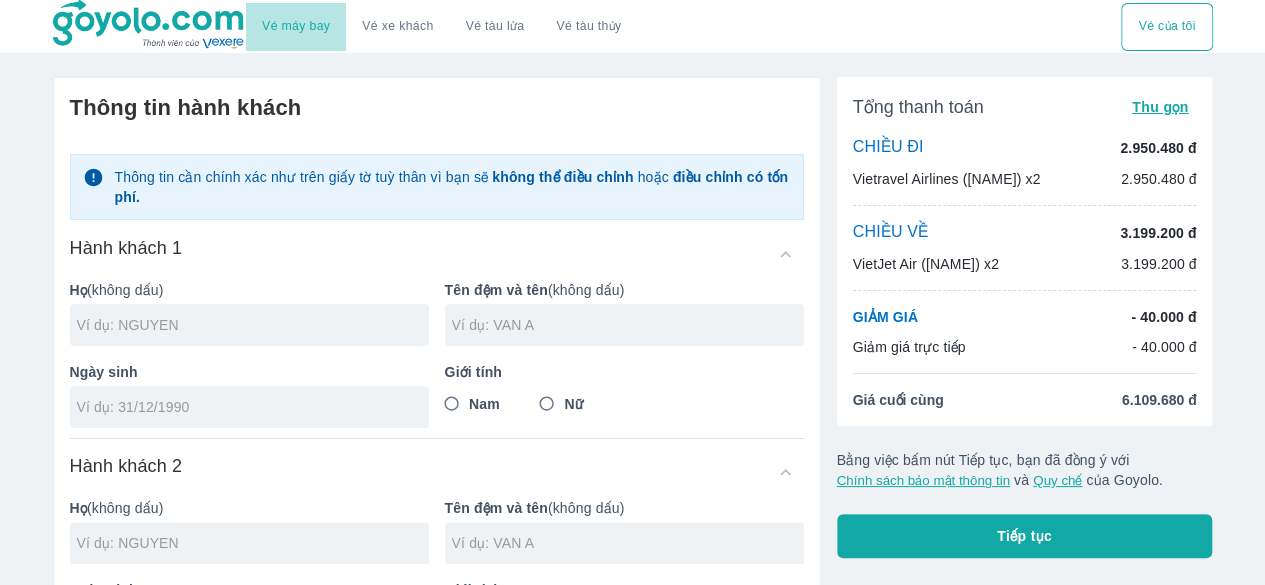 click on "Vé máy bay" at bounding box center [296, 26] 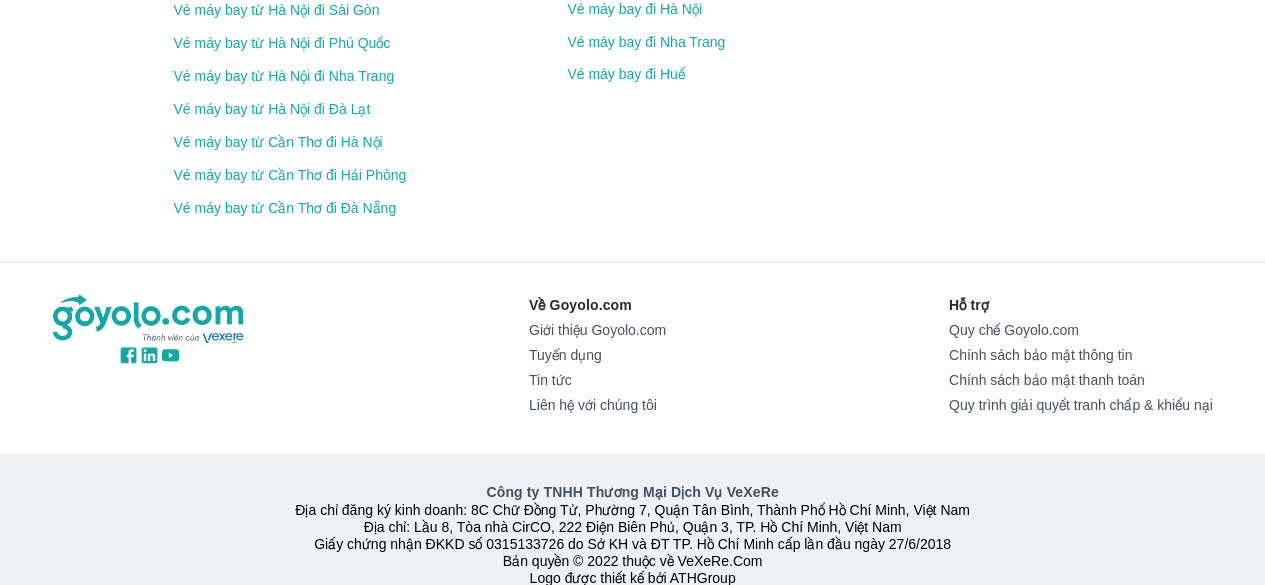 scroll, scrollTop: 2703, scrollLeft: 0, axis: vertical 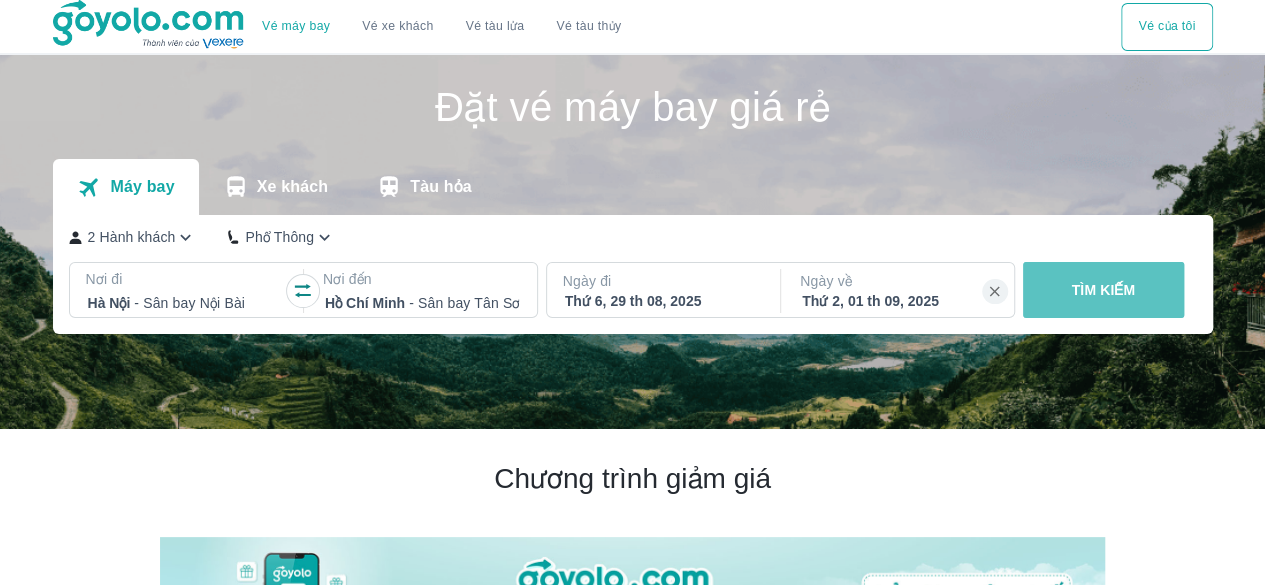 click on "TÌM KIẾM" at bounding box center [1103, 290] 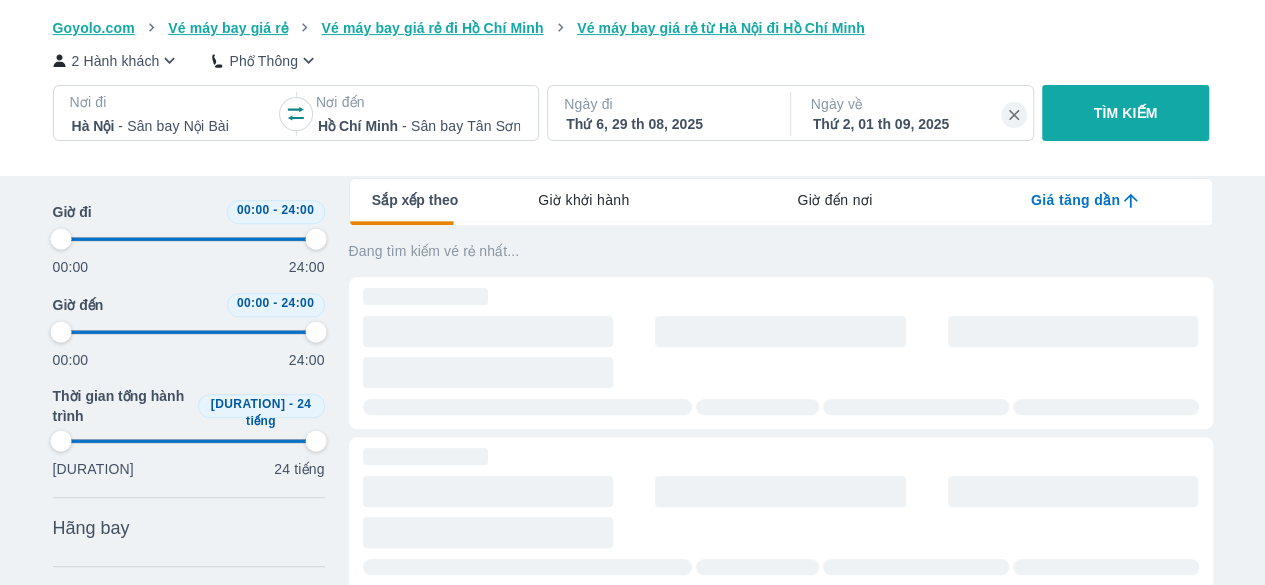 scroll, scrollTop: 174, scrollLeft: 0, axis: vertical 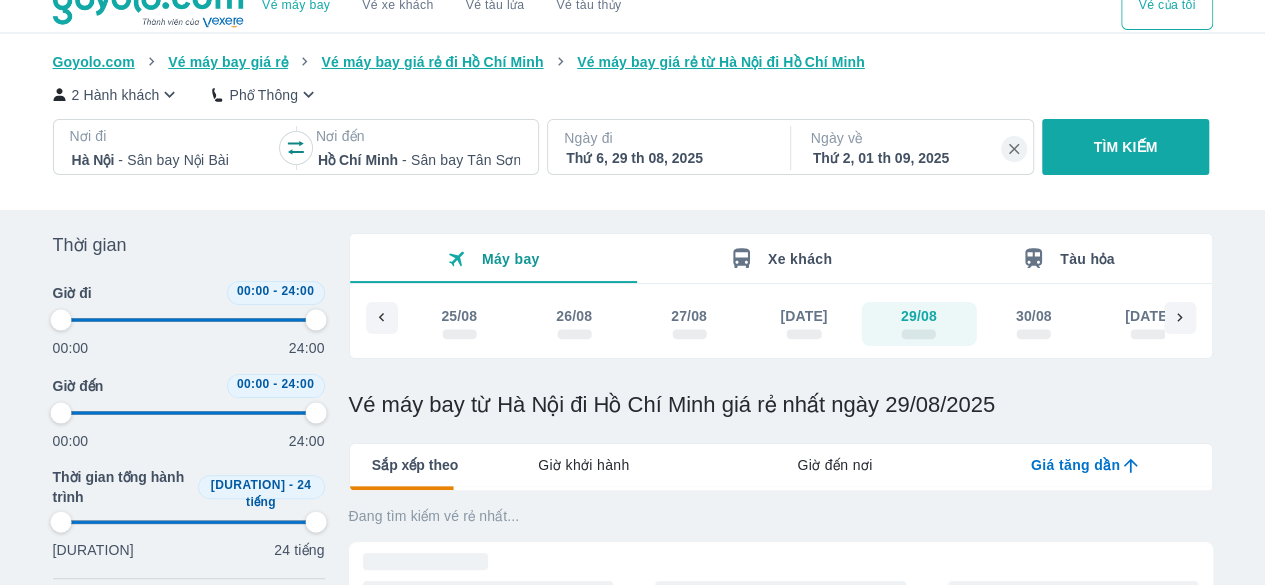 type on "97.9166666666667" 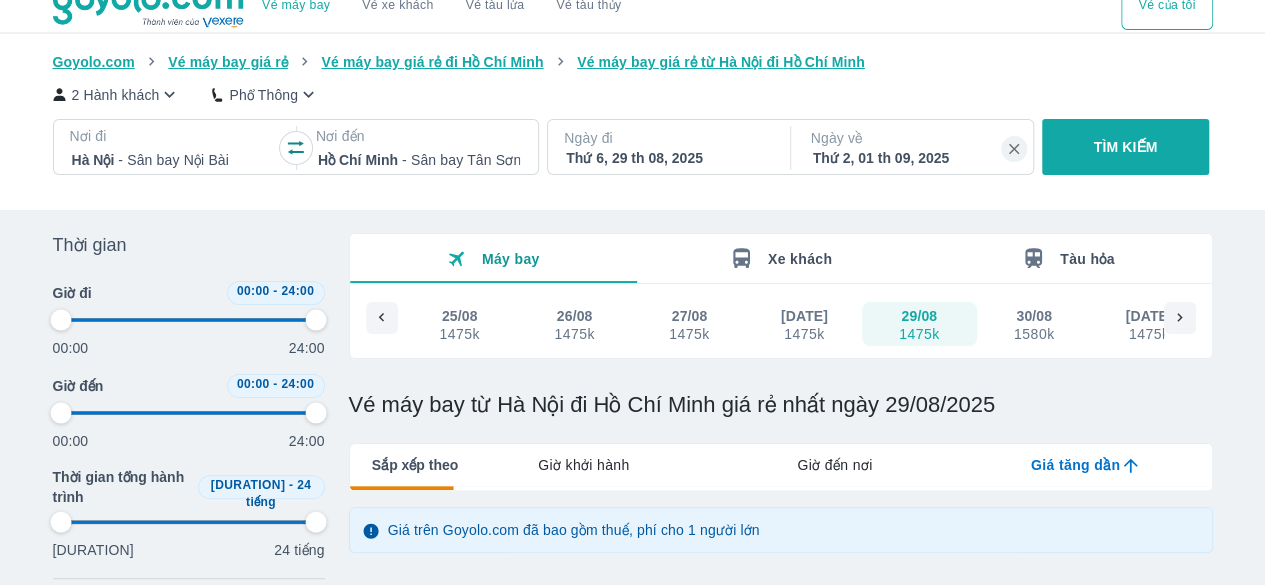 type on "97.9166666666667" 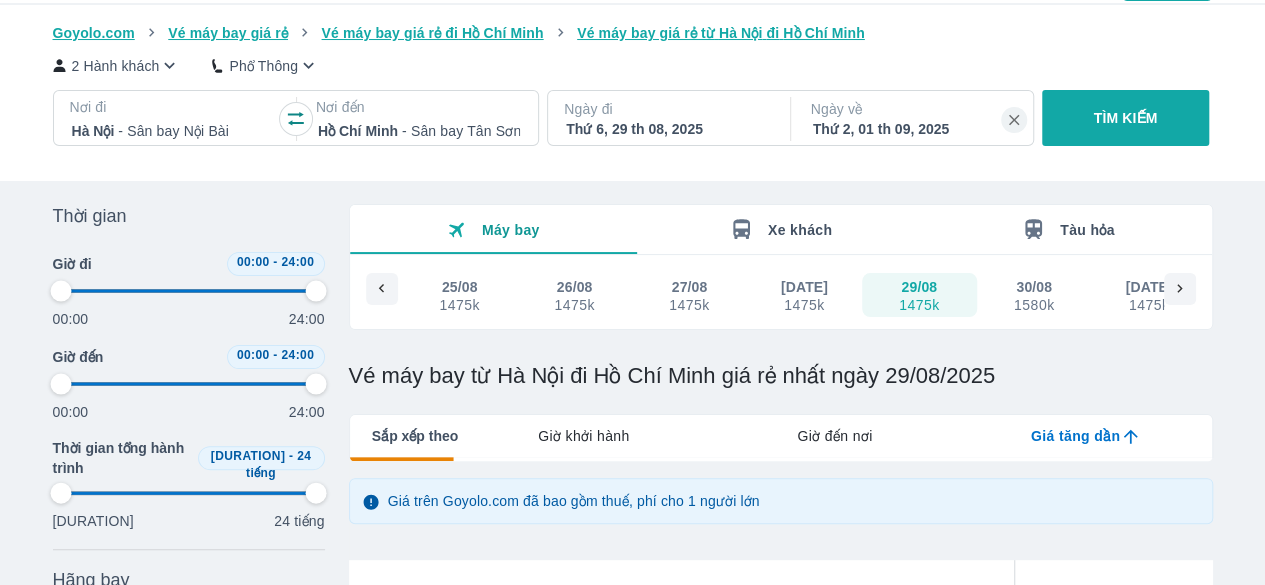 type on "97.9166666666667" 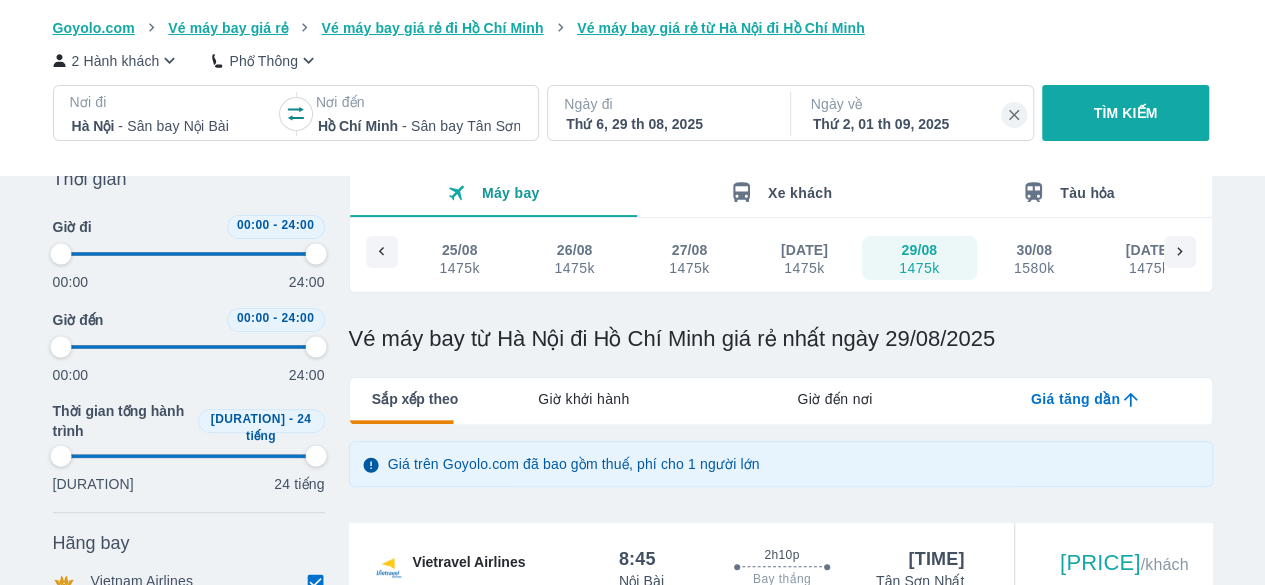 type on "97.9166666666667" 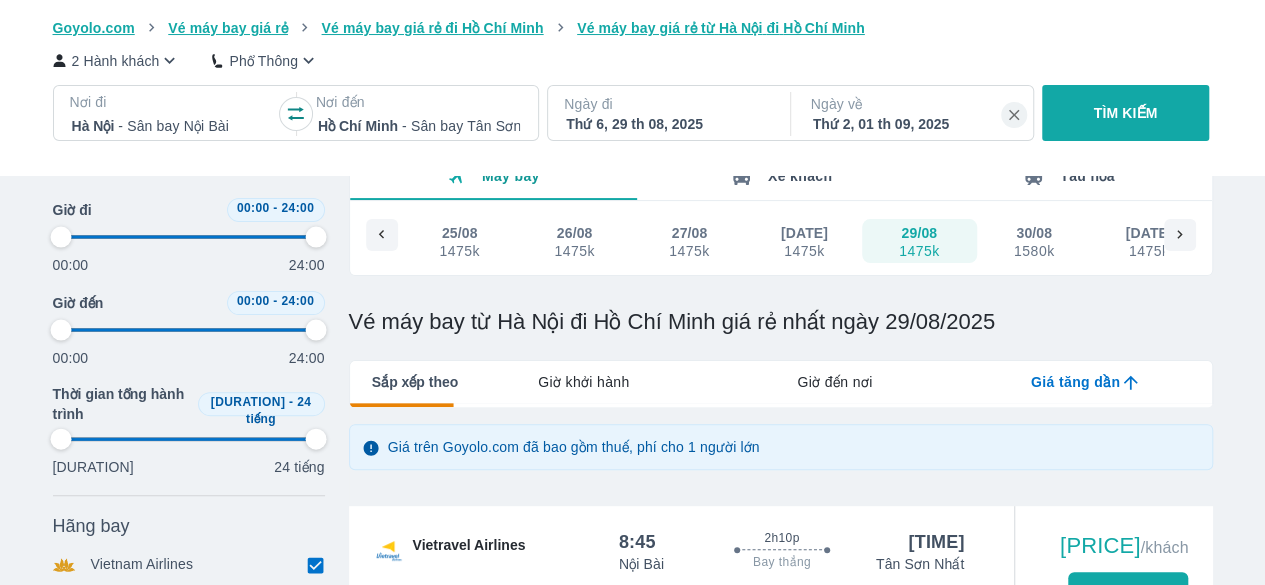 scroll, scrollTop: 105, scrollLeft: 0, axis: vertical 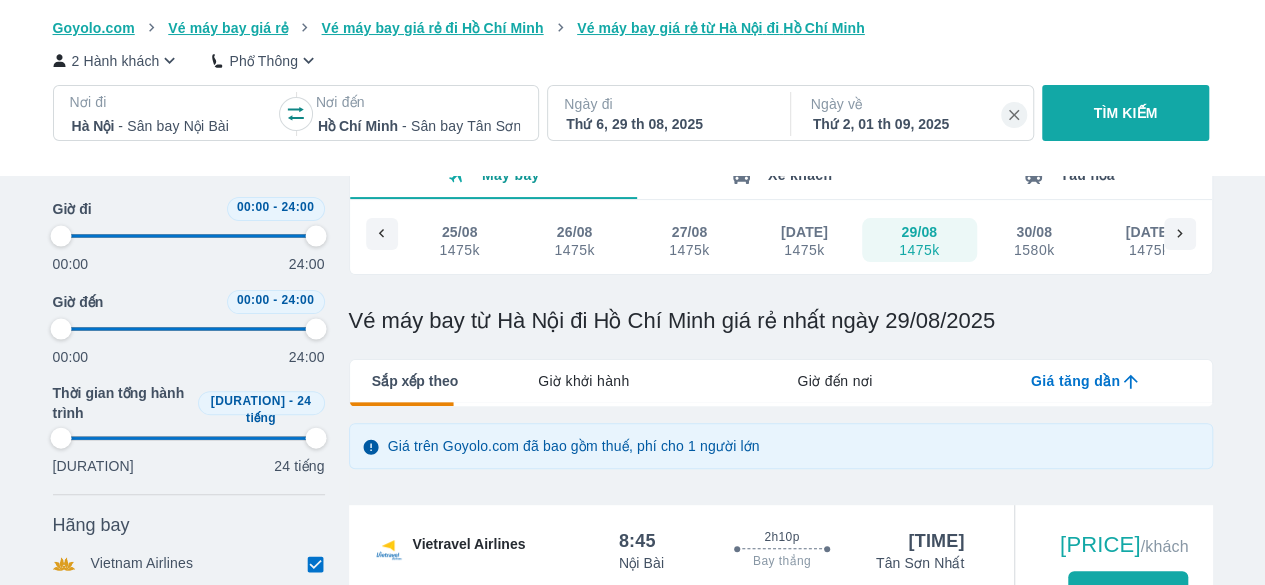 type on "97.9166666666667" 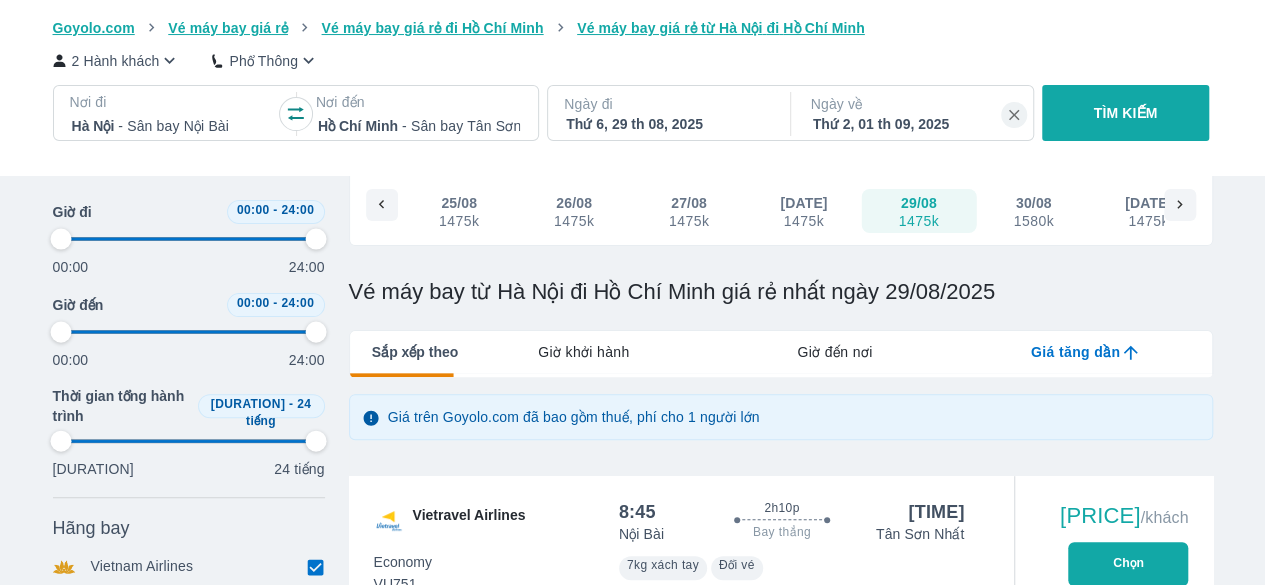 scroll, scrollTop: 0, scrollLeft: 0, axis: both 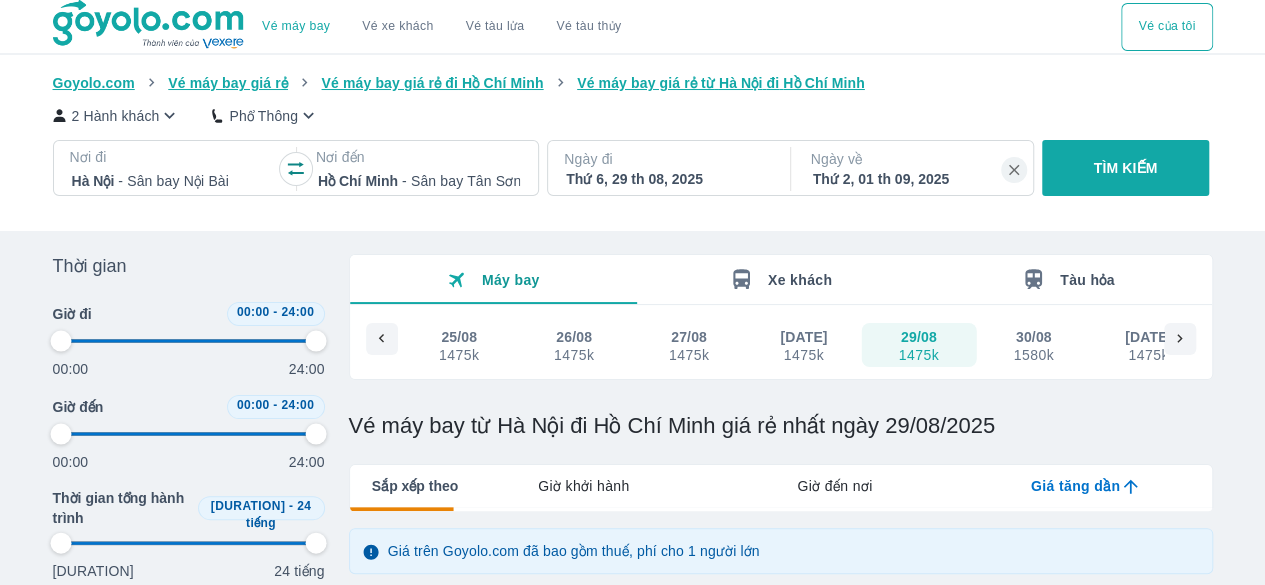 type on "97.9166666666667" 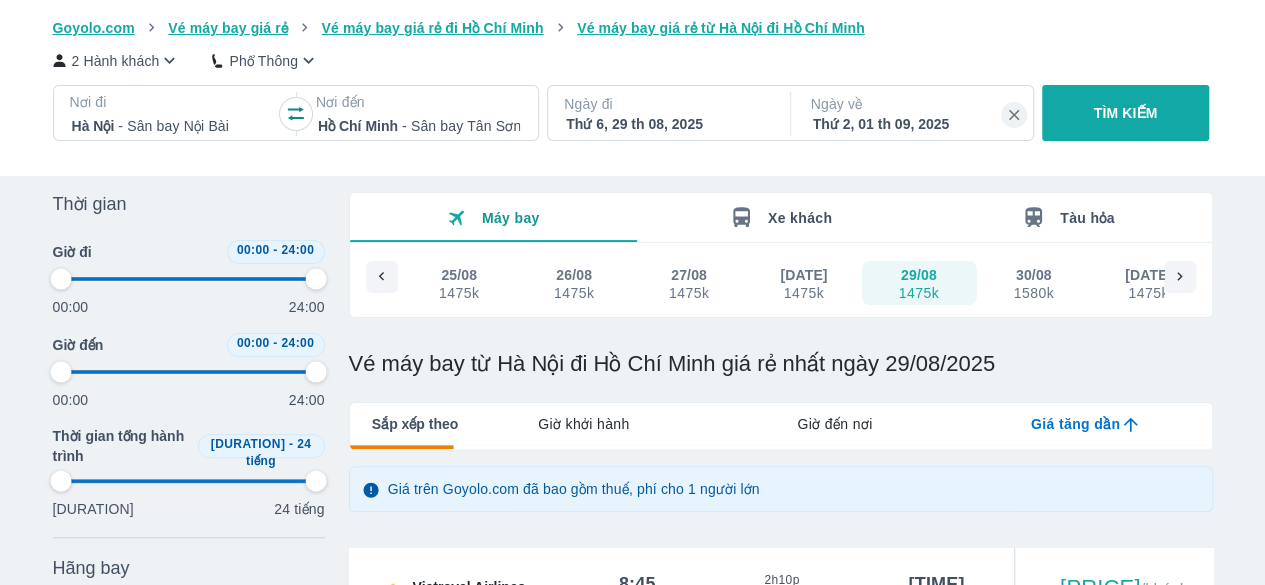 scroll, scrollTop: 68, scrollLeft: 0, axis: vertical 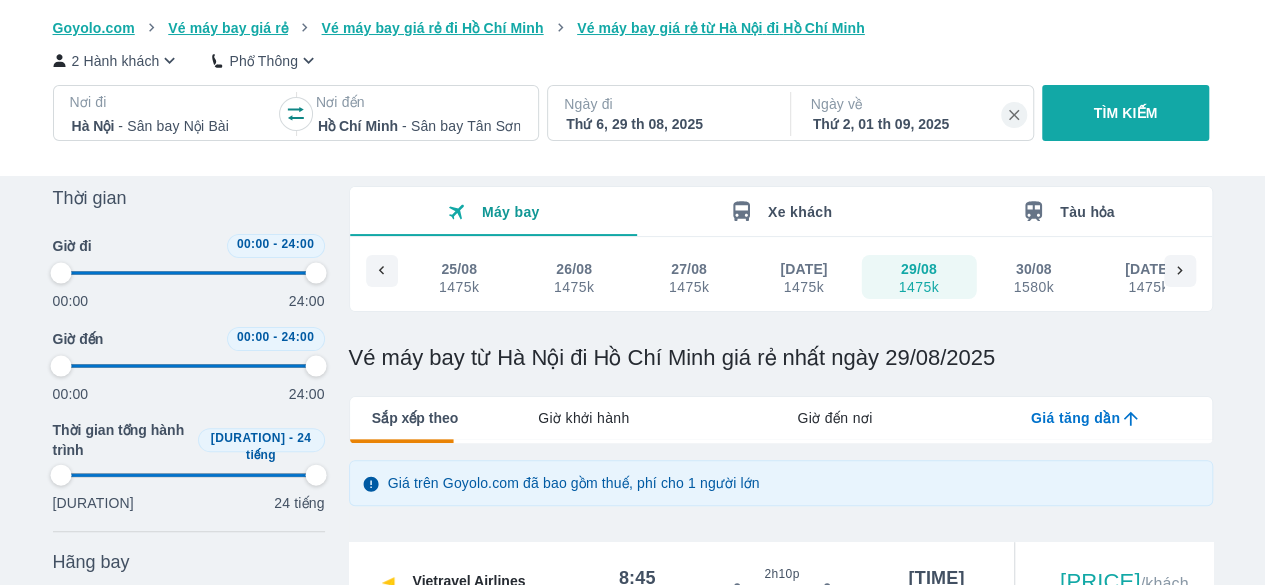 type on "97.9166666666667" 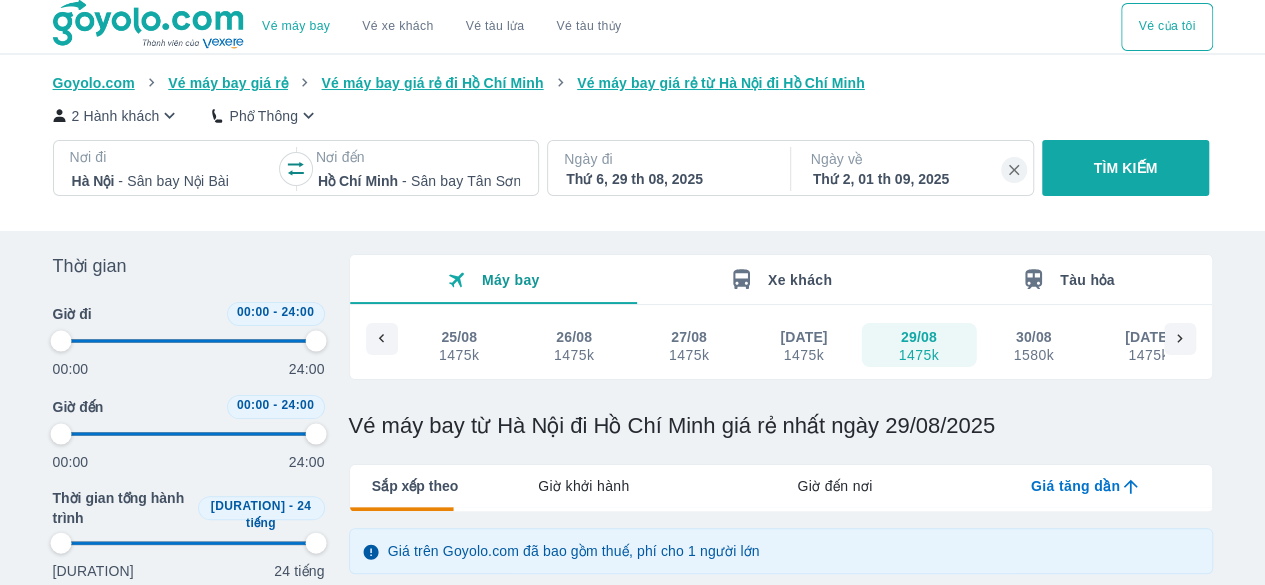 type on "97.9166666666667" 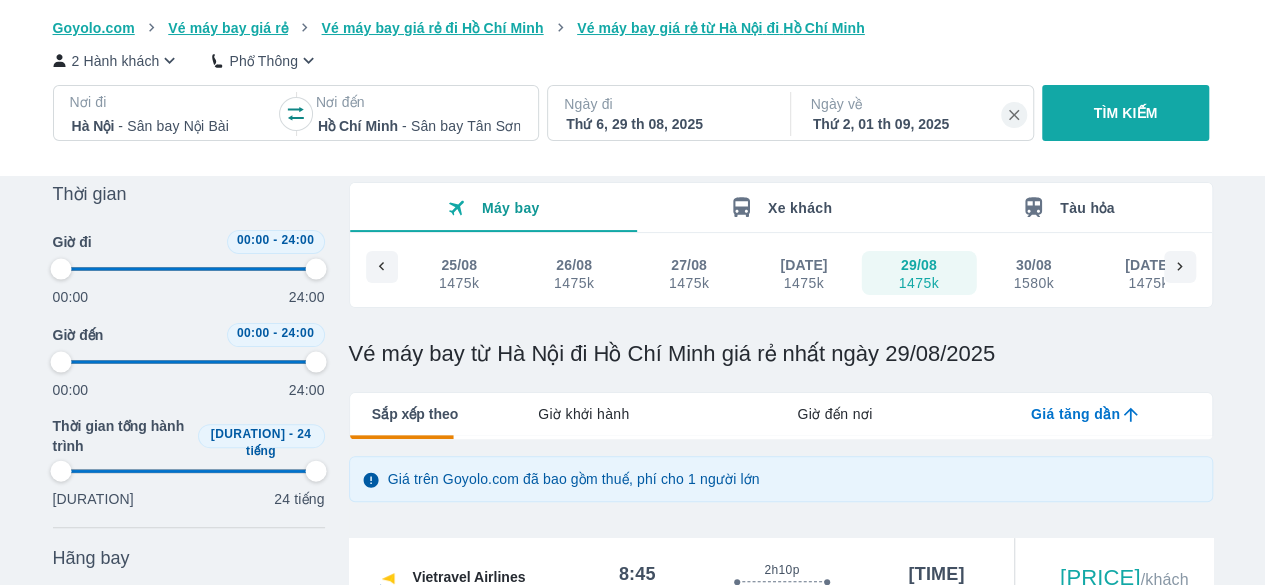 type on "97.9166666666667" 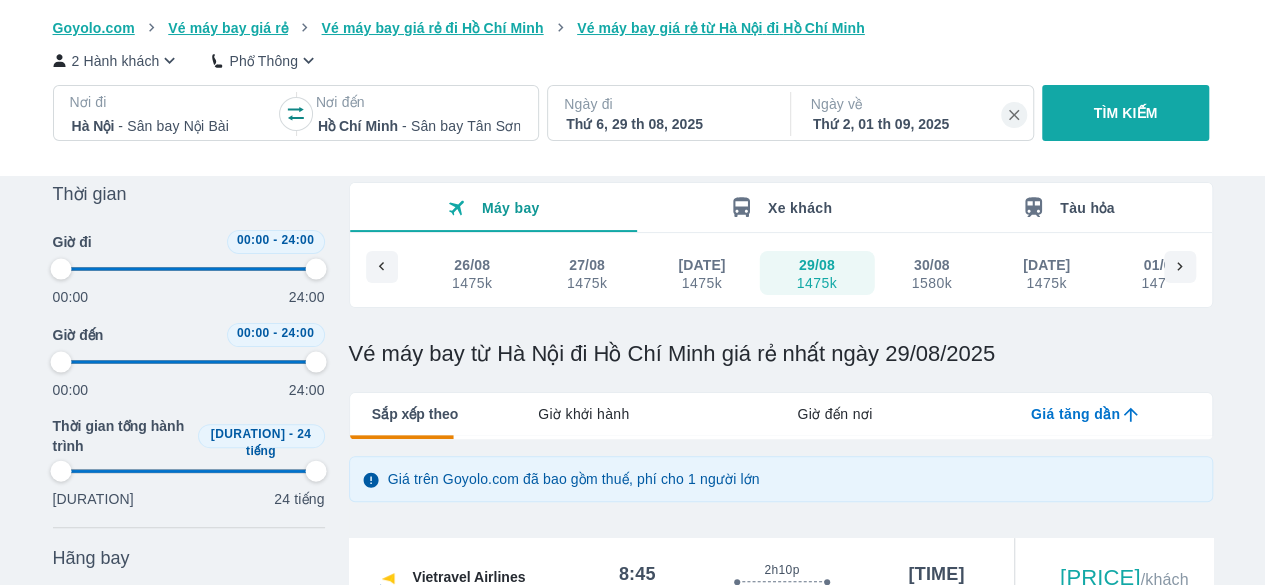 type on "97.9166666666667" 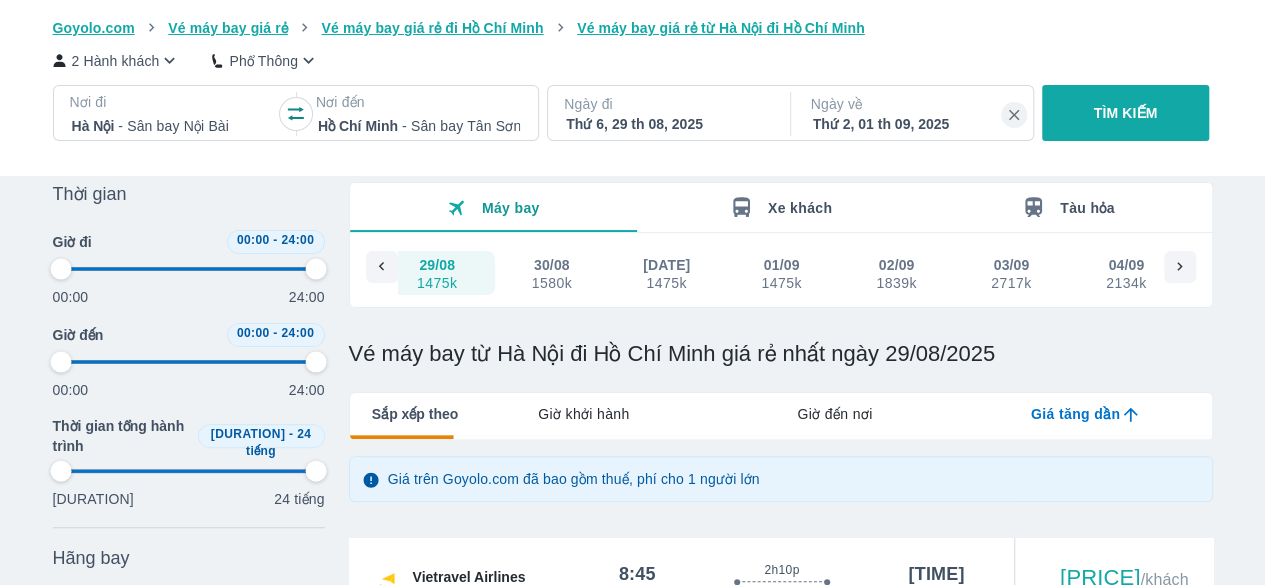 type on "97.9166666666667" 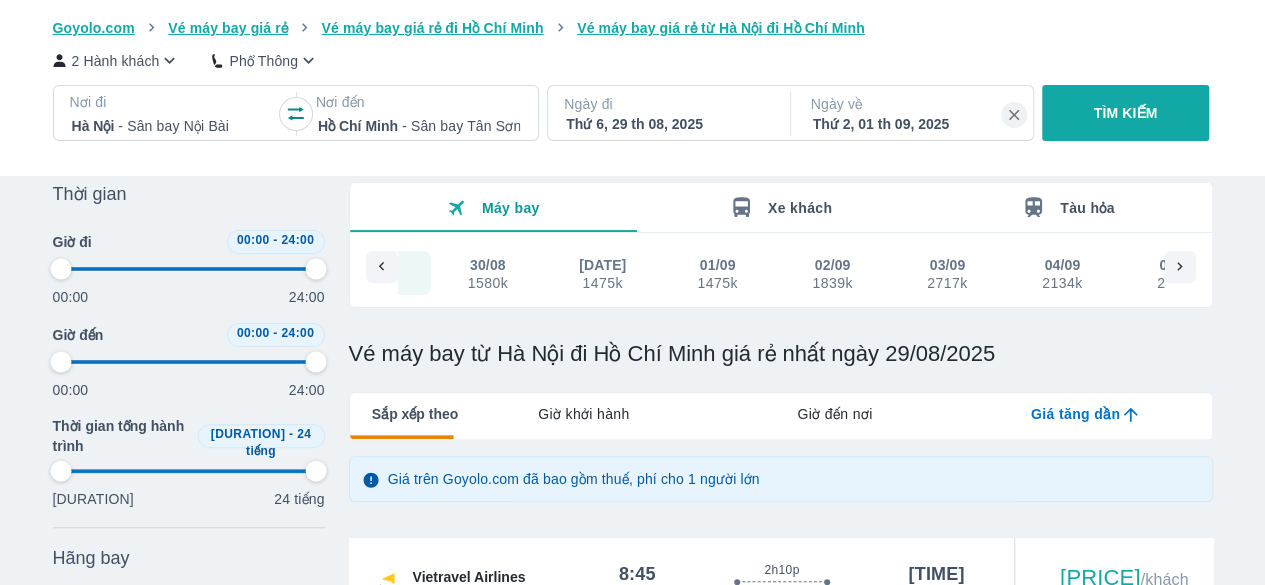 type on "97.9166666666667" 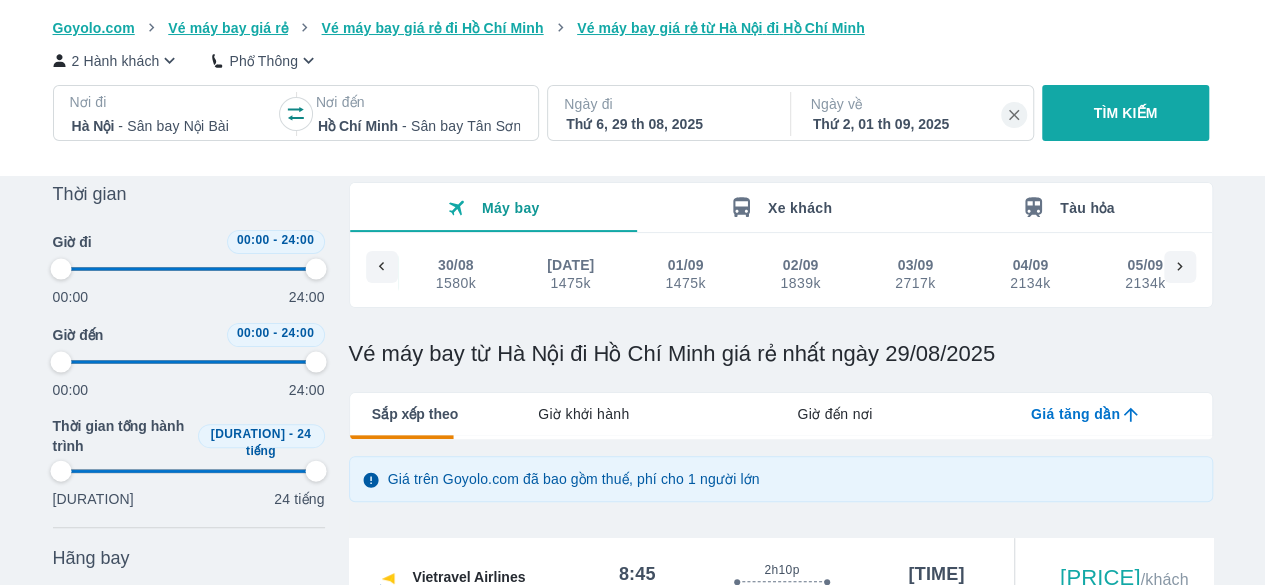 type on "97.9166666666667" 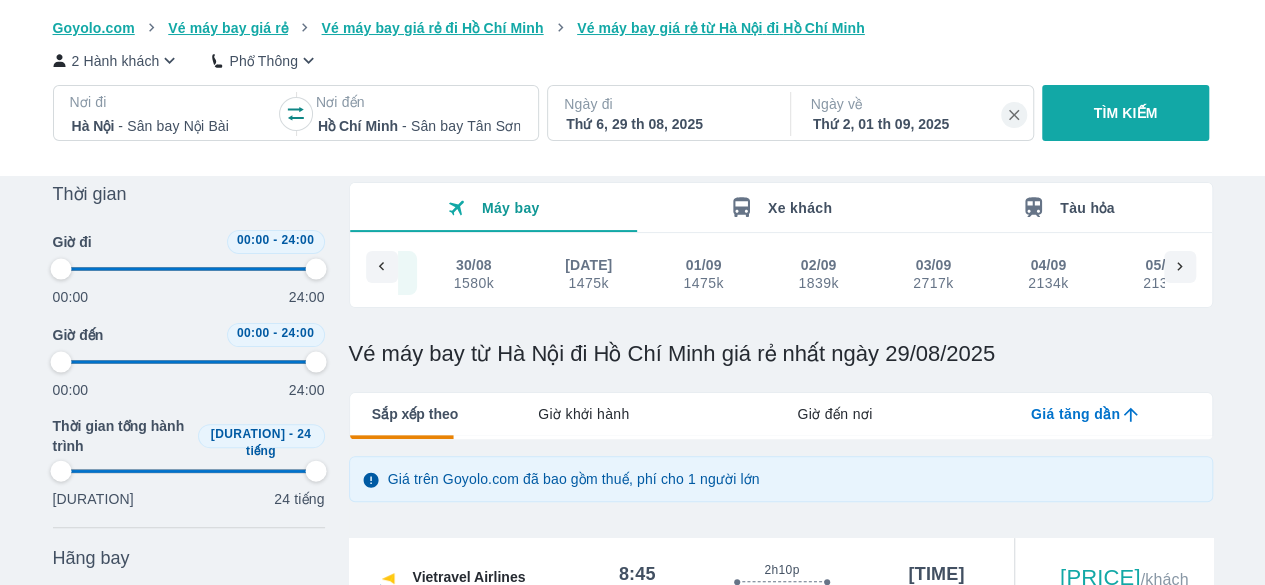type on "97.9166666666667" 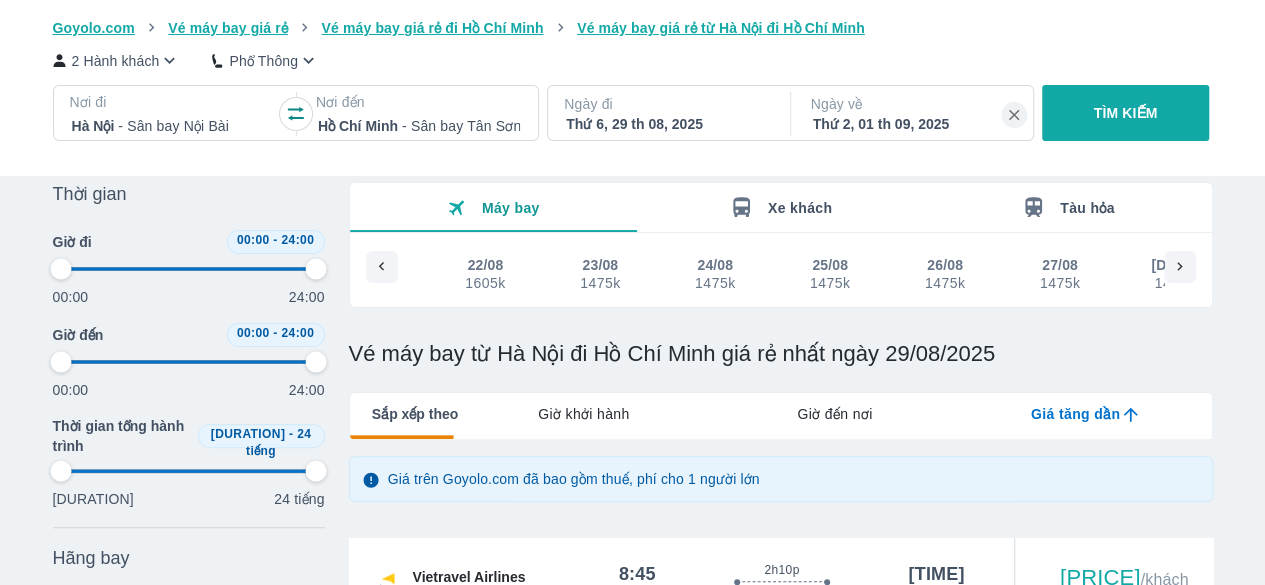 type on "97.9166666666667" 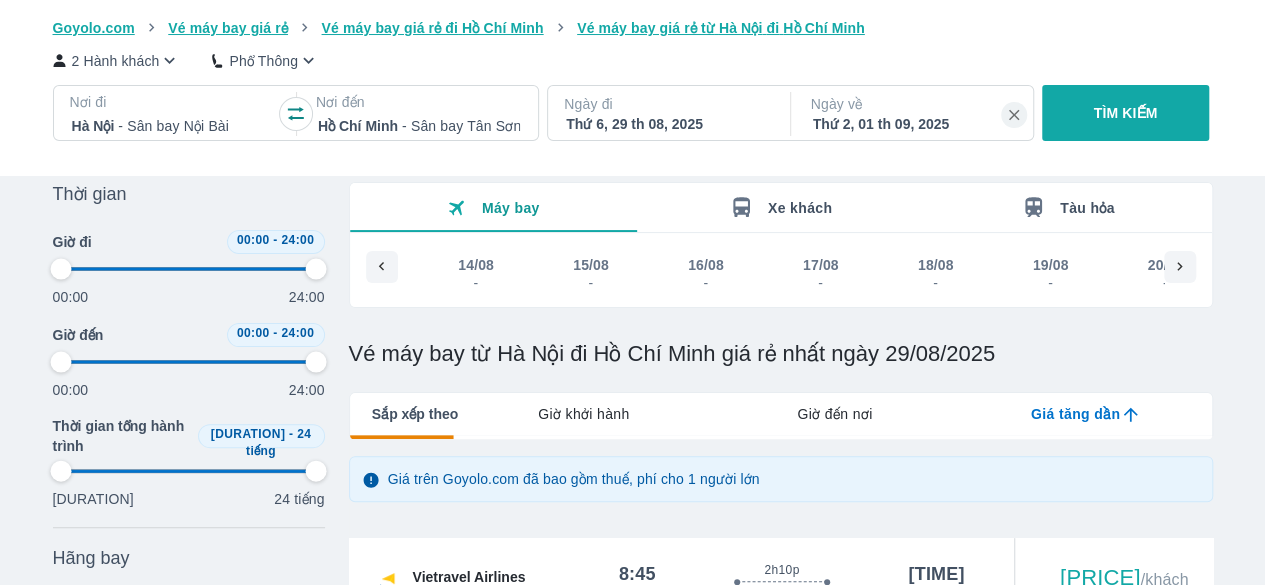 type on "97.9166666666667" 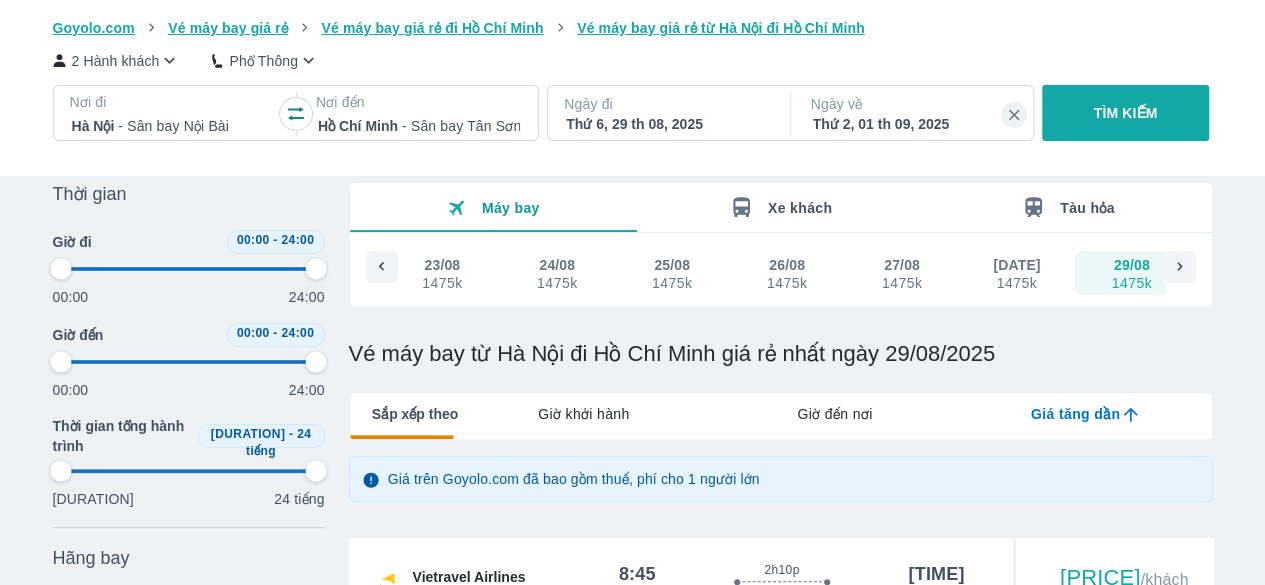 type on "97.9166666666667" 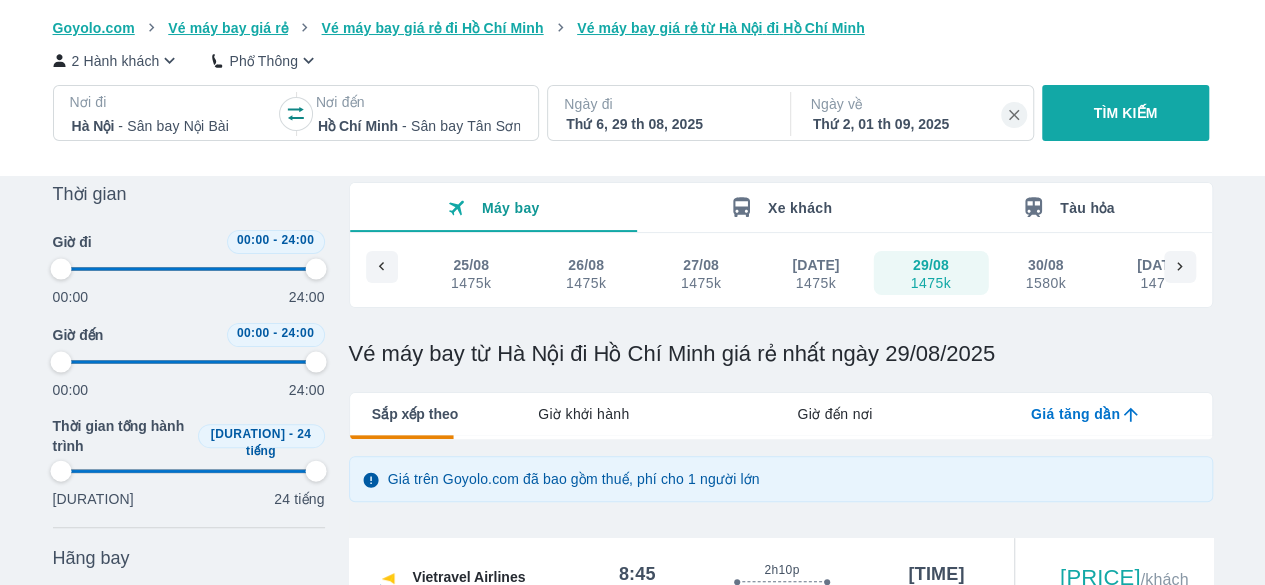 type on "97.9166666666667" 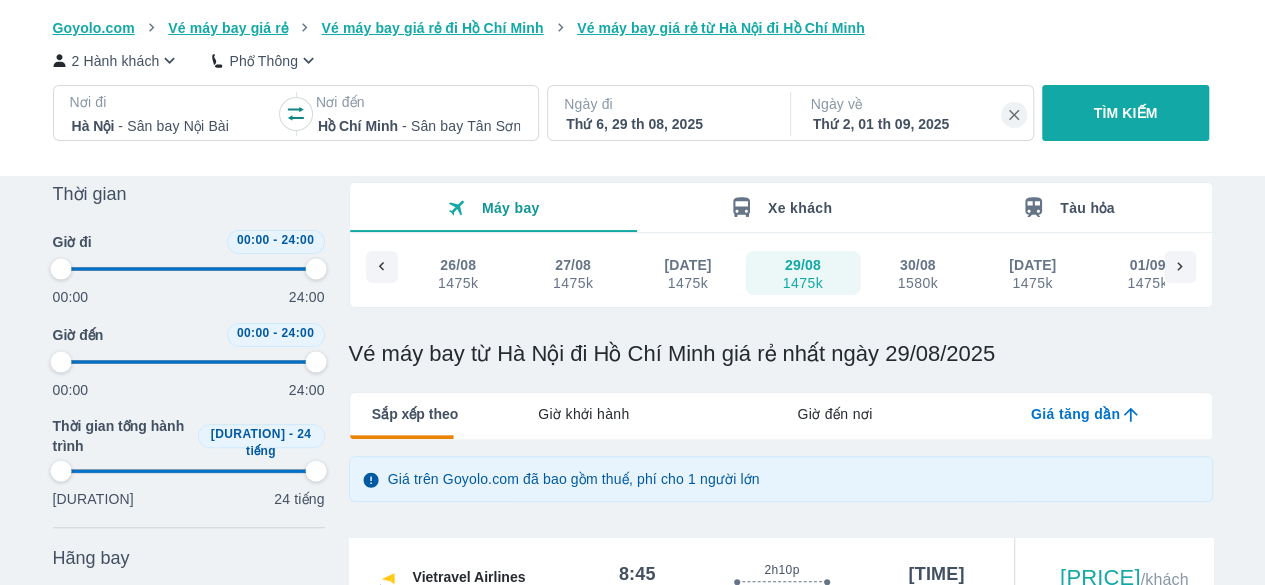 scroll, scrollTop: 0, scrollLeft: 2526, axis: horizontal 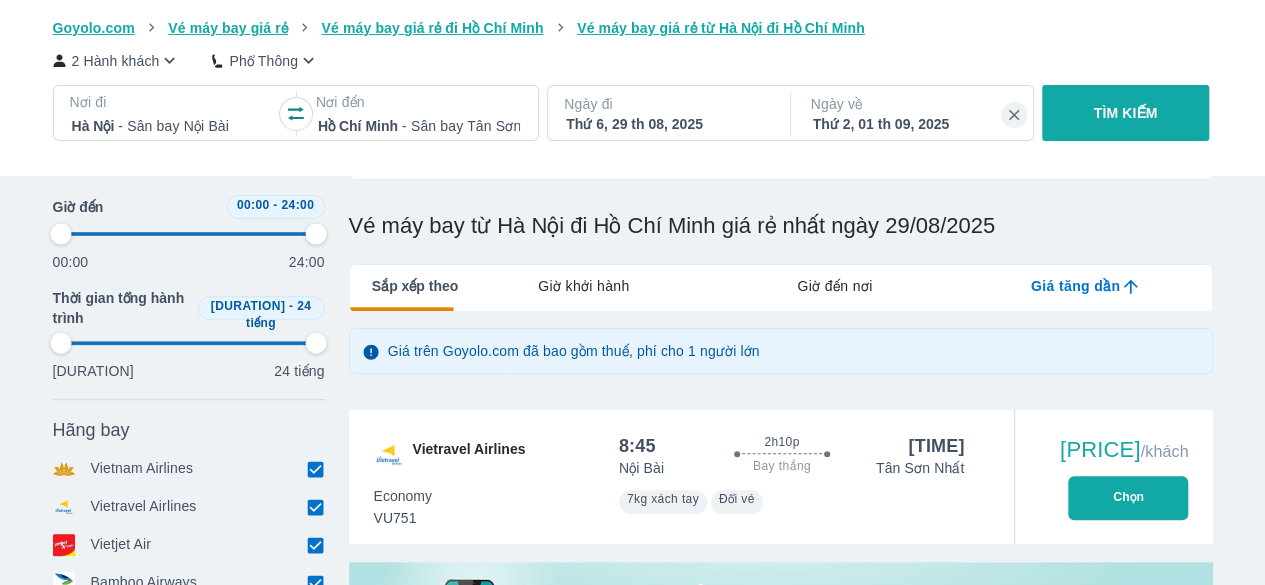 type on "97.9166666666667" 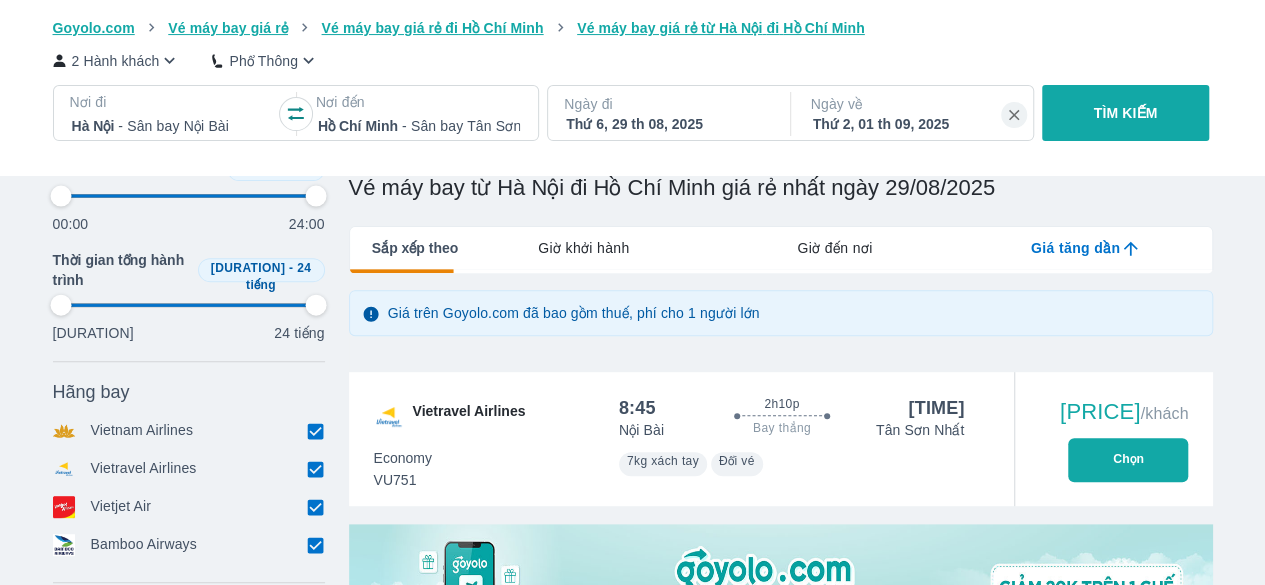 type on "97.9166666666667" 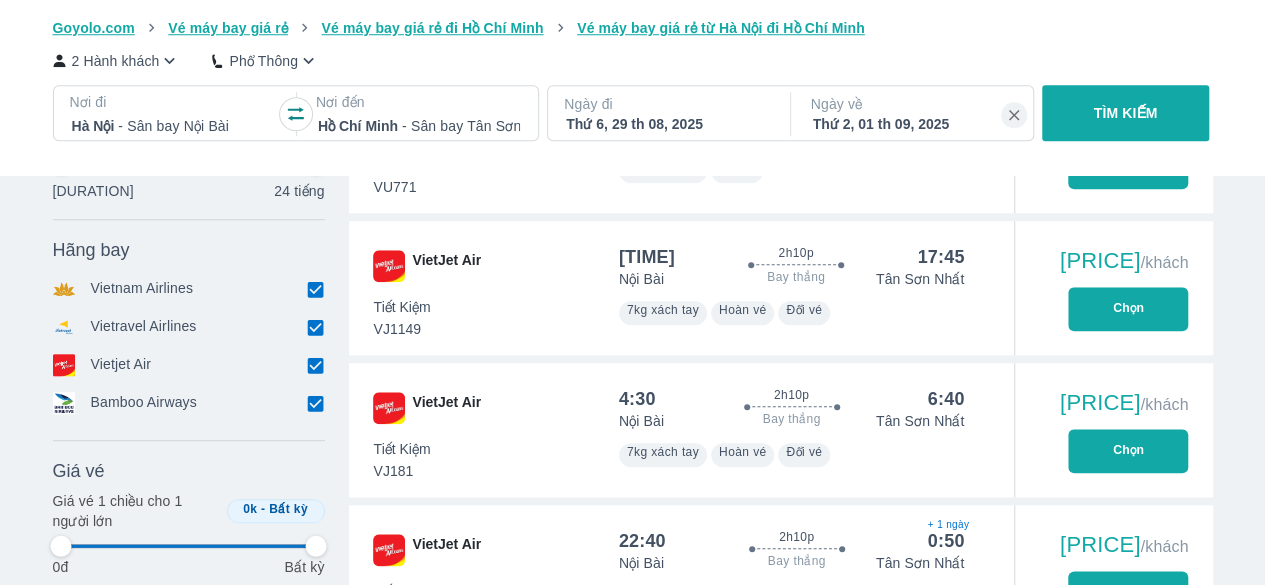 type on "97.9166666666667" 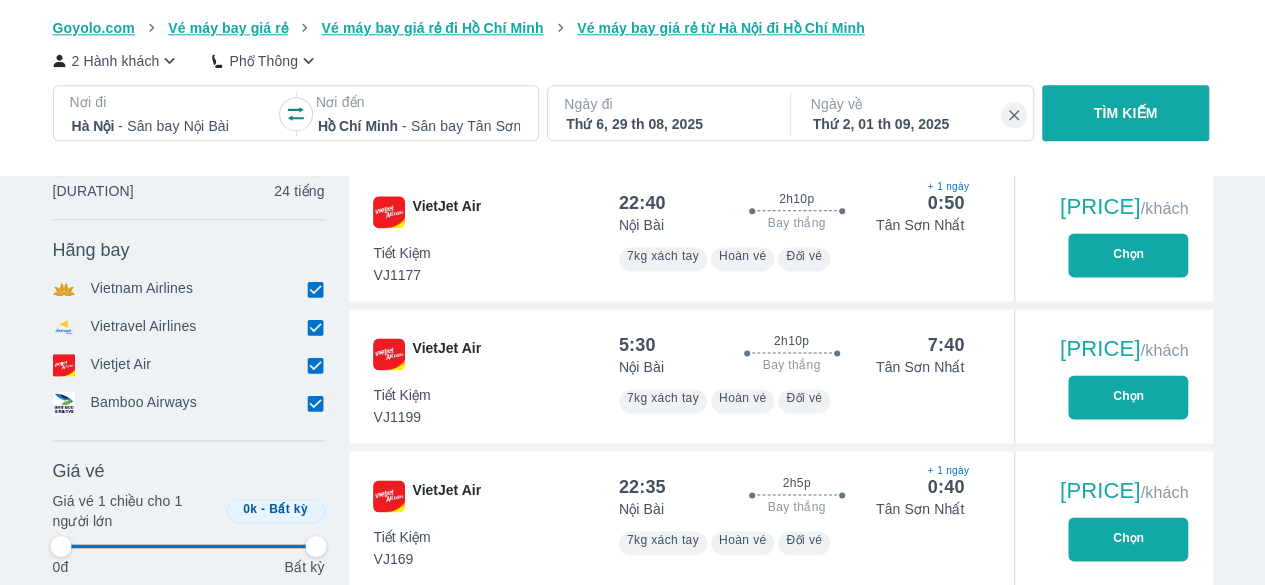 type on "97.9166666666667" 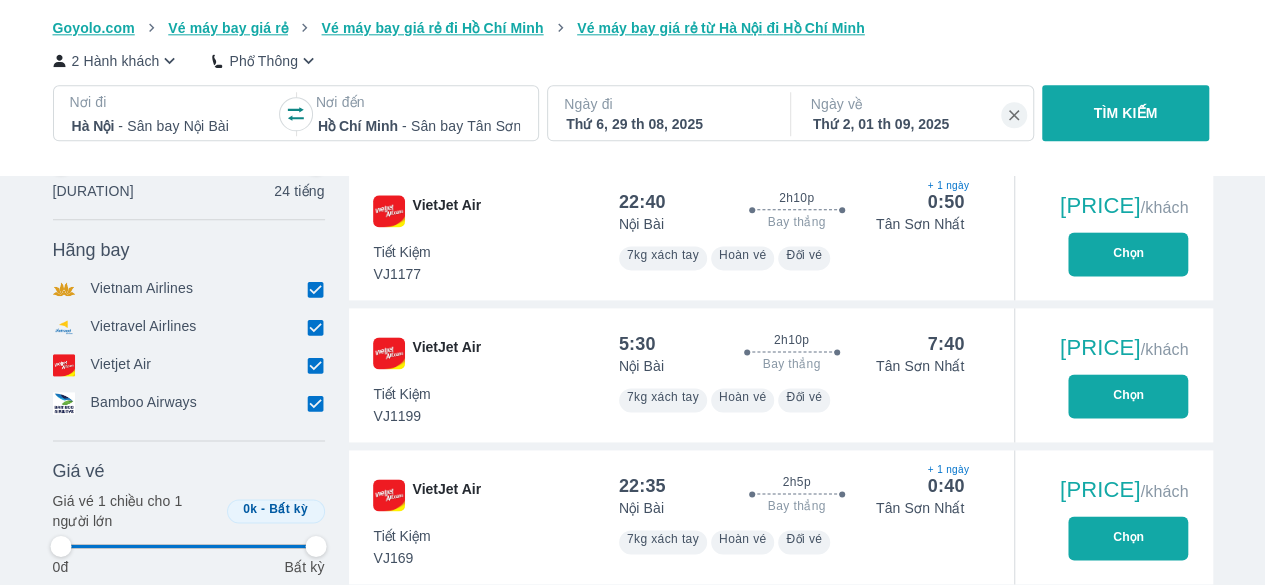 type on "97.9166666666667" 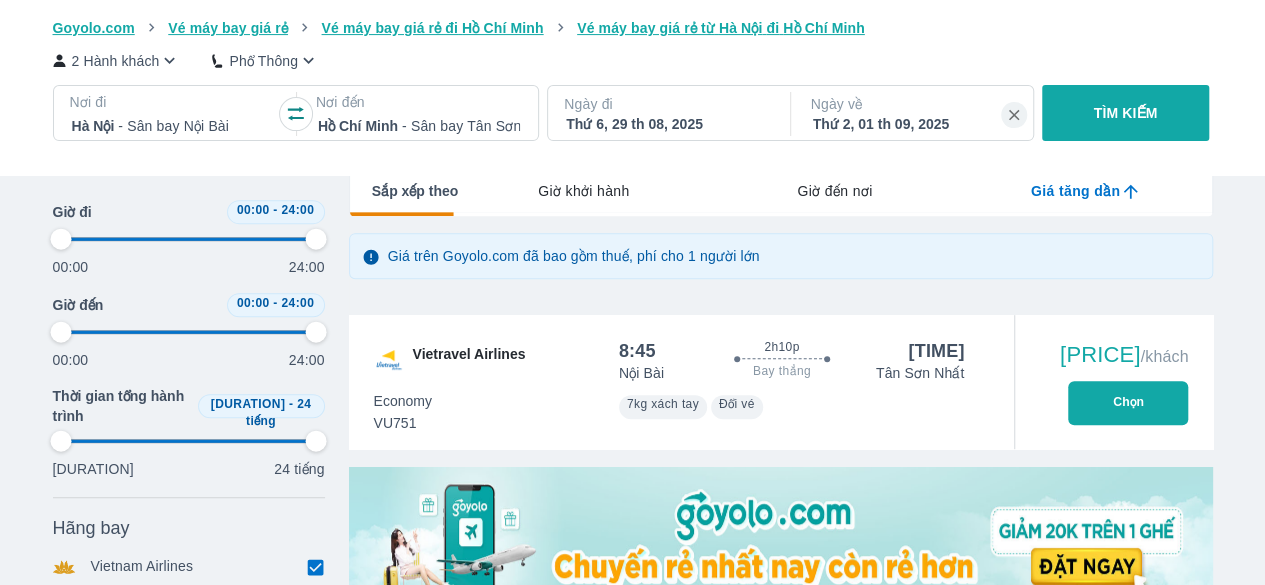 scroll, scrollTop: 0, scrollLeft: 0, axis: both 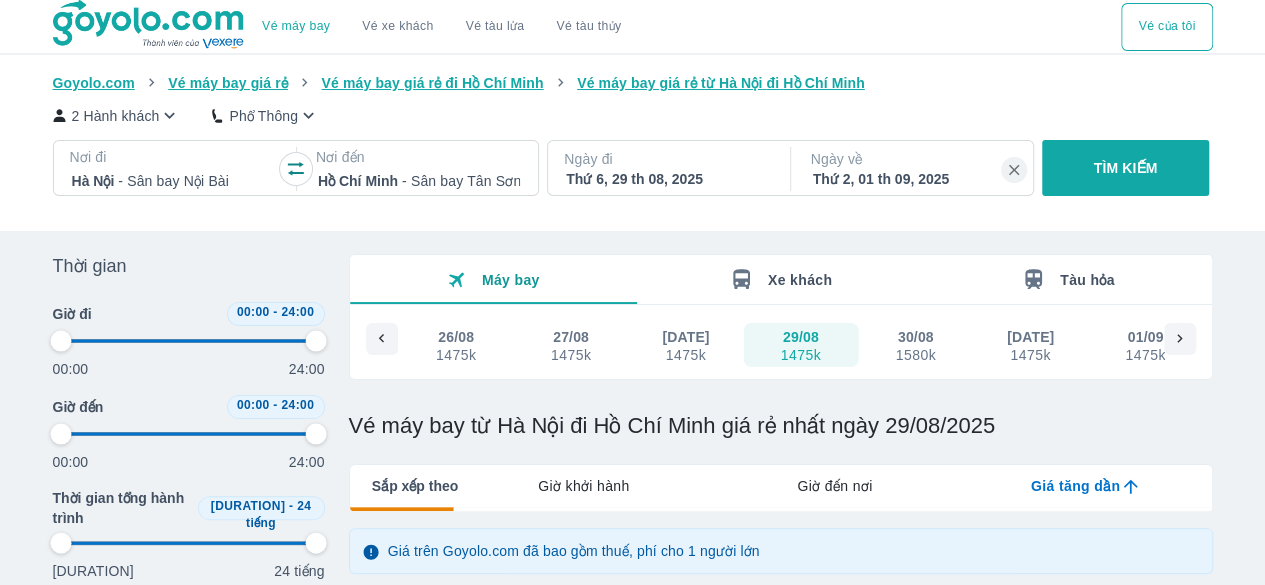 type on "97.9166666666667" 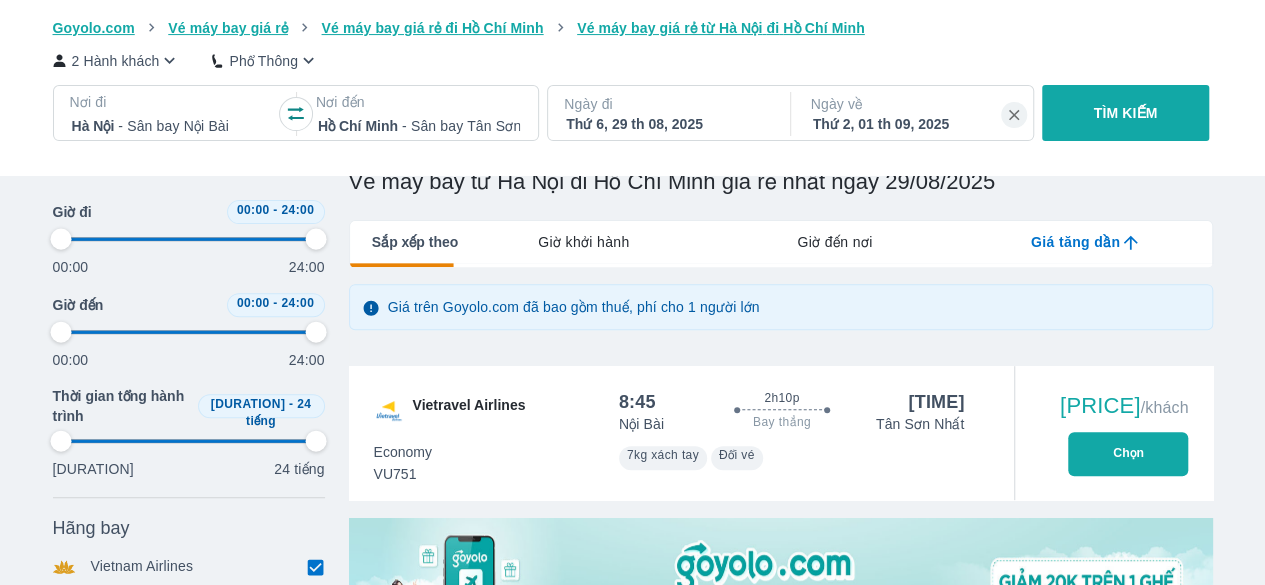 type on "97.9166666666667" 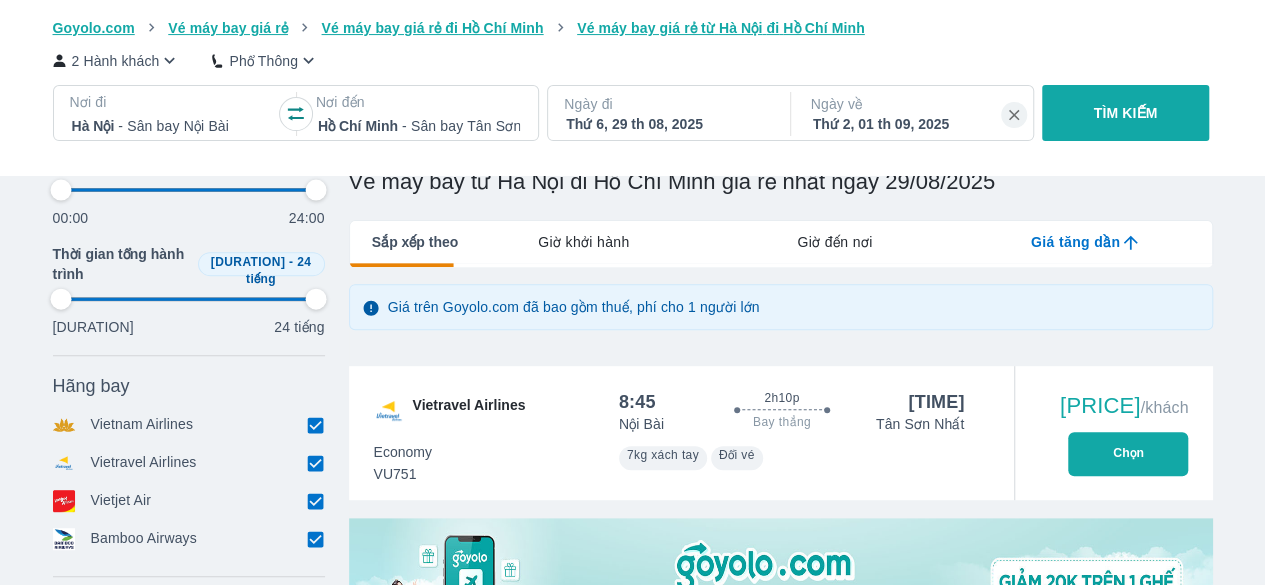 type on "97.9166666666667" 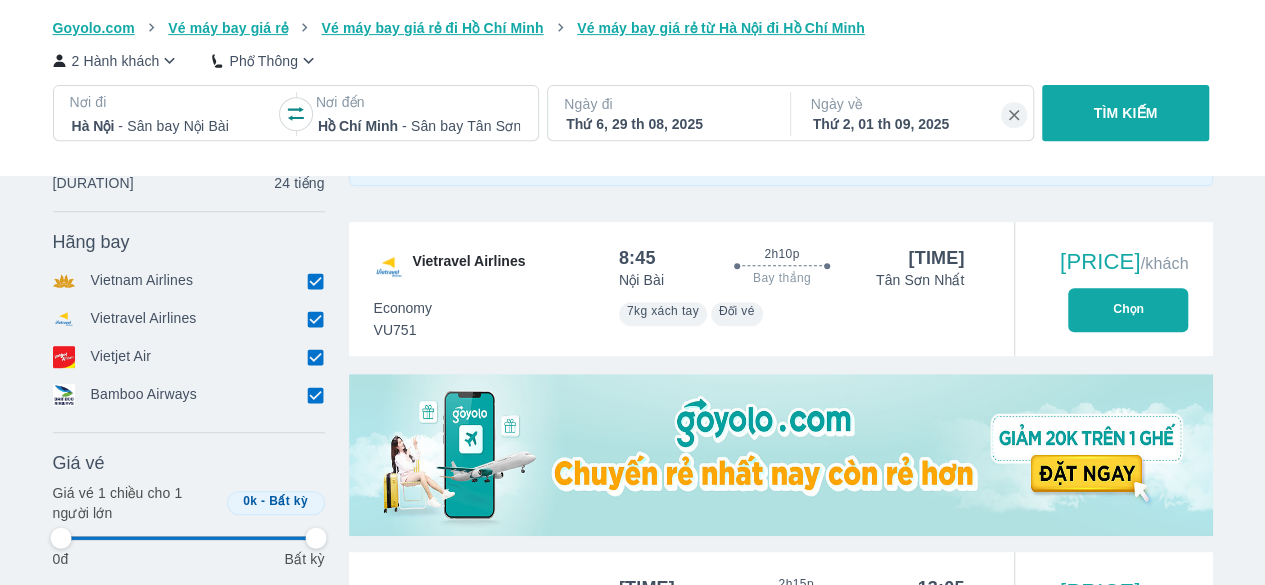 type on "97.9166666666667" 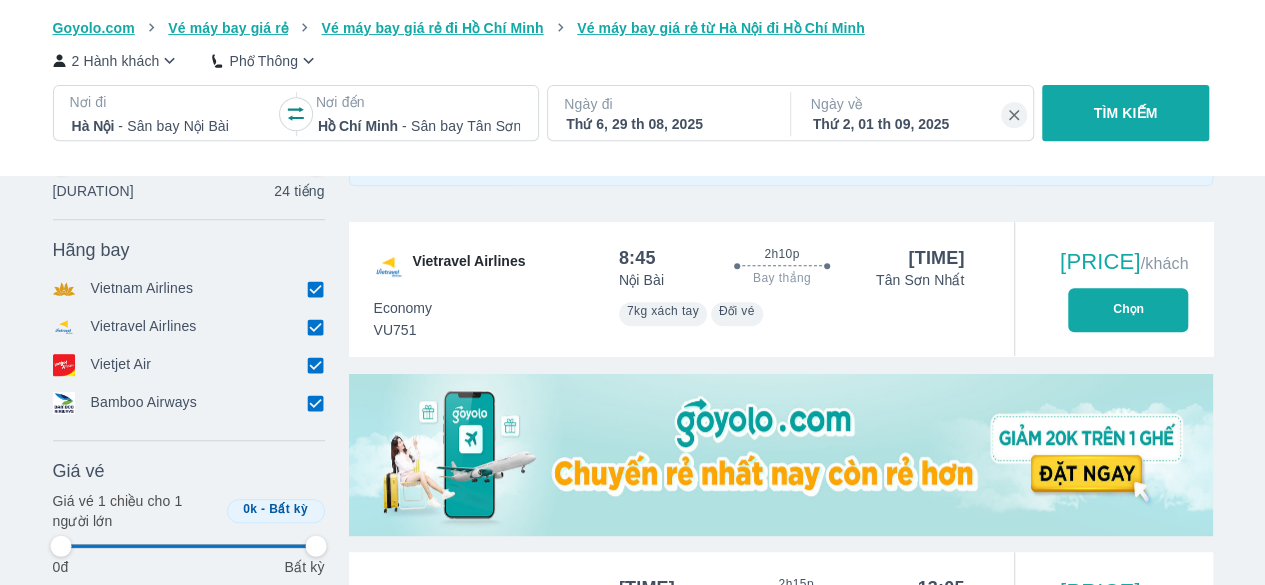 scroll, scrollTop: 389, scrollLeft: 0, axis: vertical 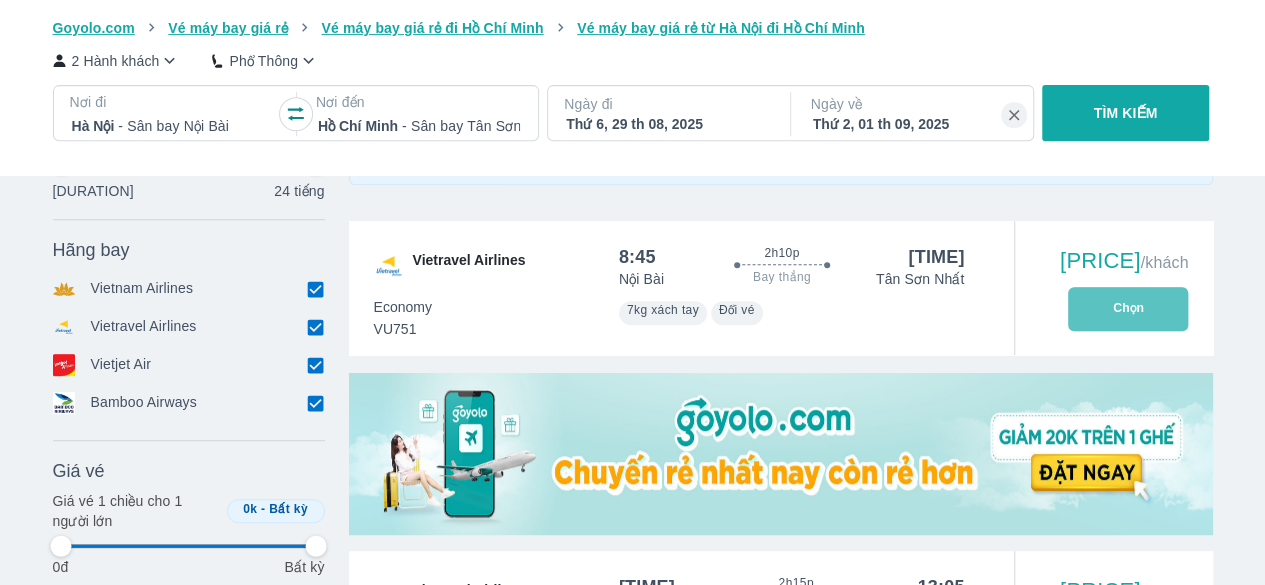 click on "Chọn" at bounding box center [1128, 309] 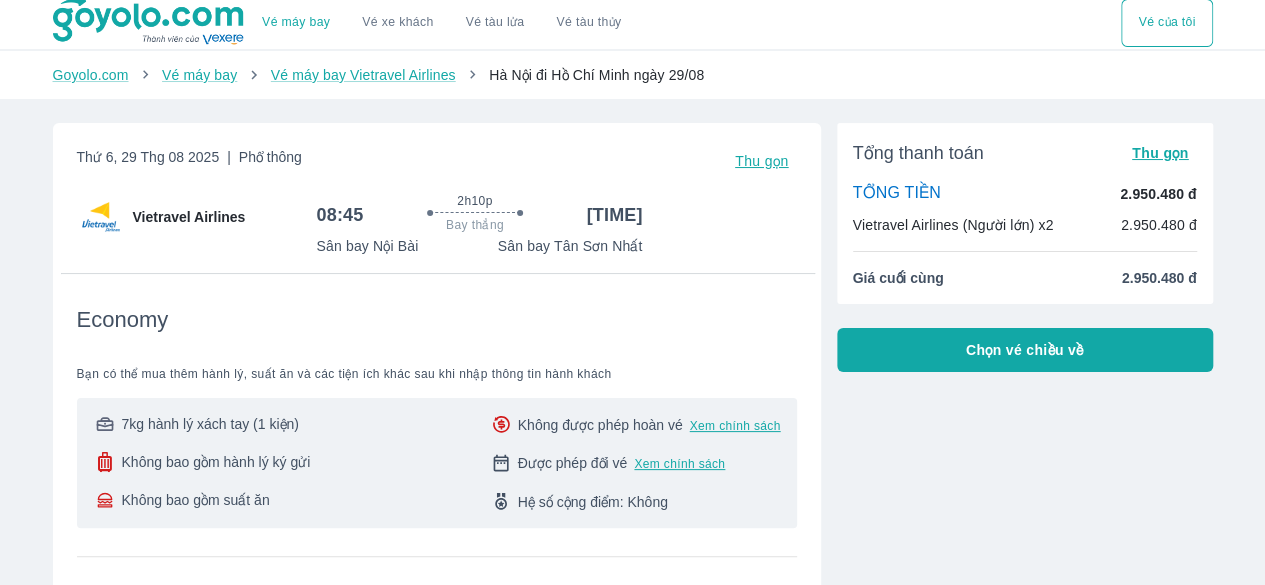 scroll, scrollTop: 0, scrollLeft: 0, axis: both 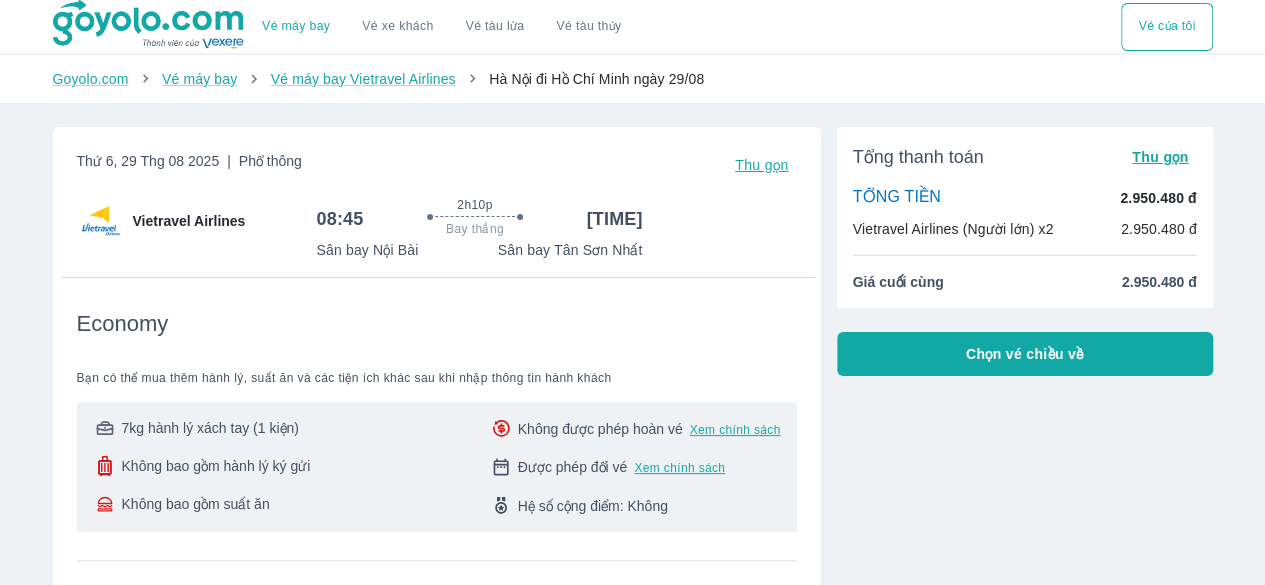 click on "Chọn vé chiều về" at bounding box center (1025, 354) 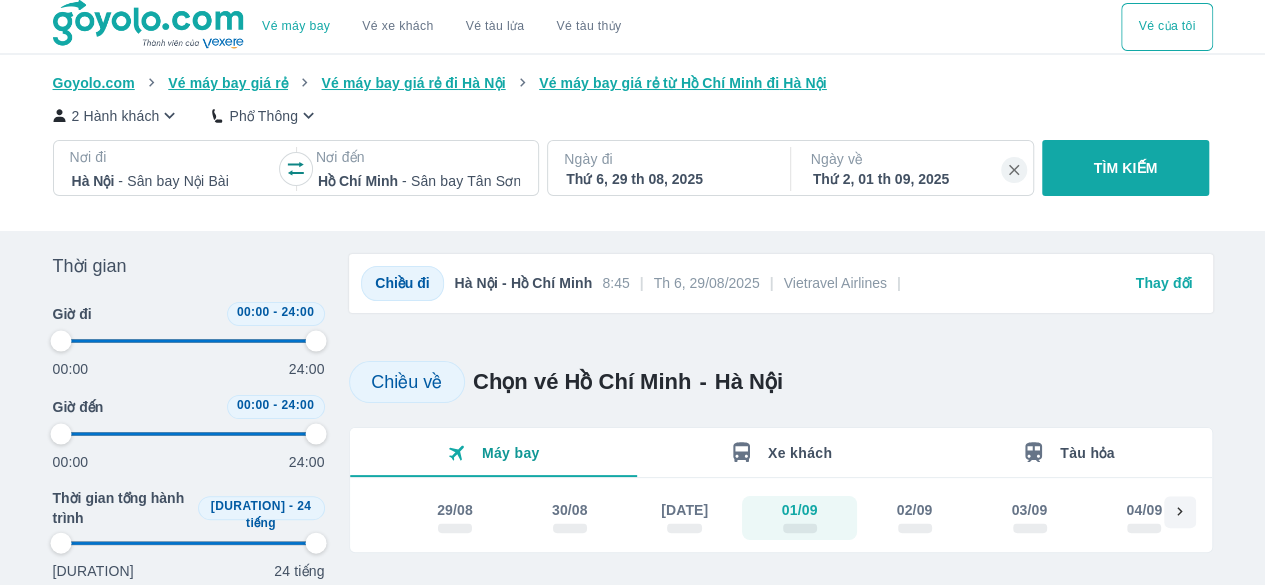 type on "97.9166666666667" 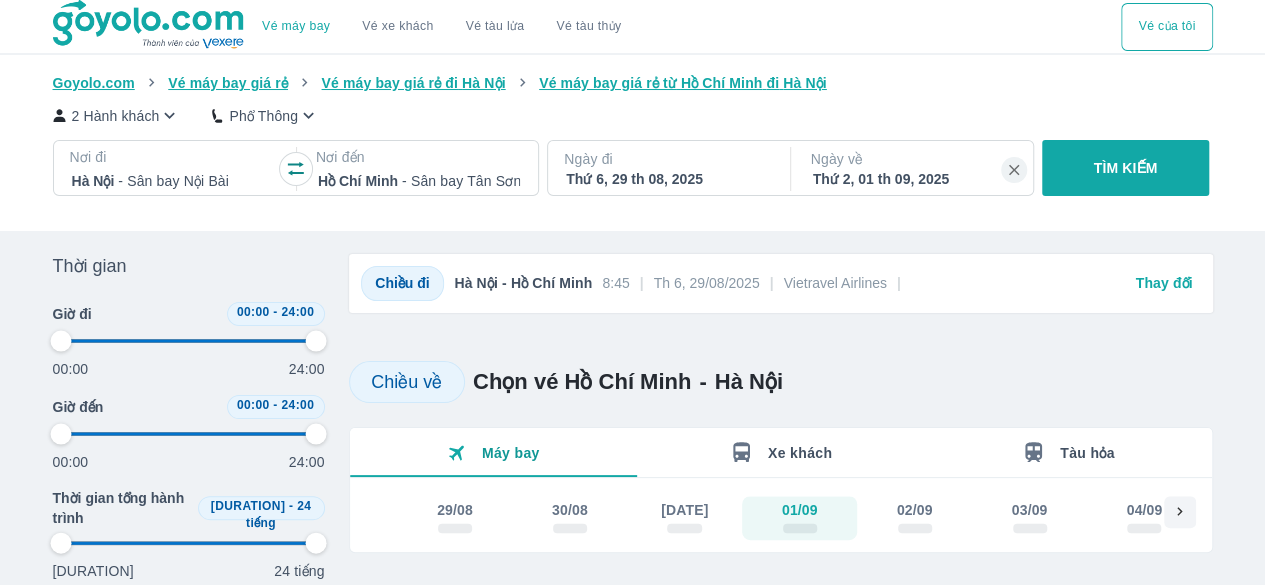 type on "97.9166666666667" 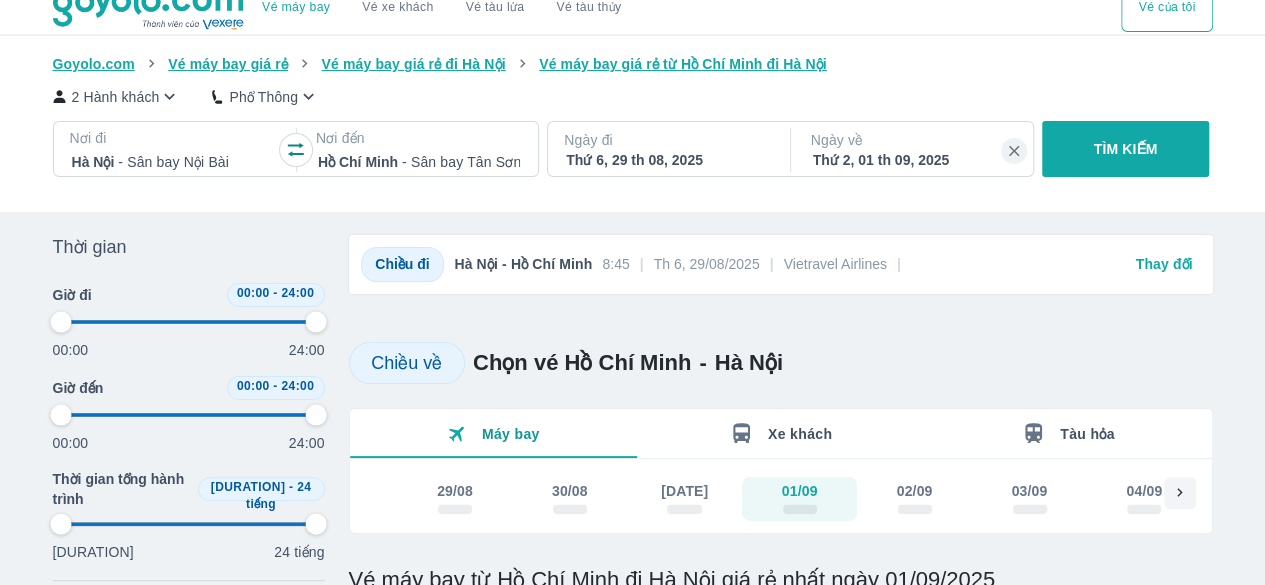 type on "97.9166666666667" 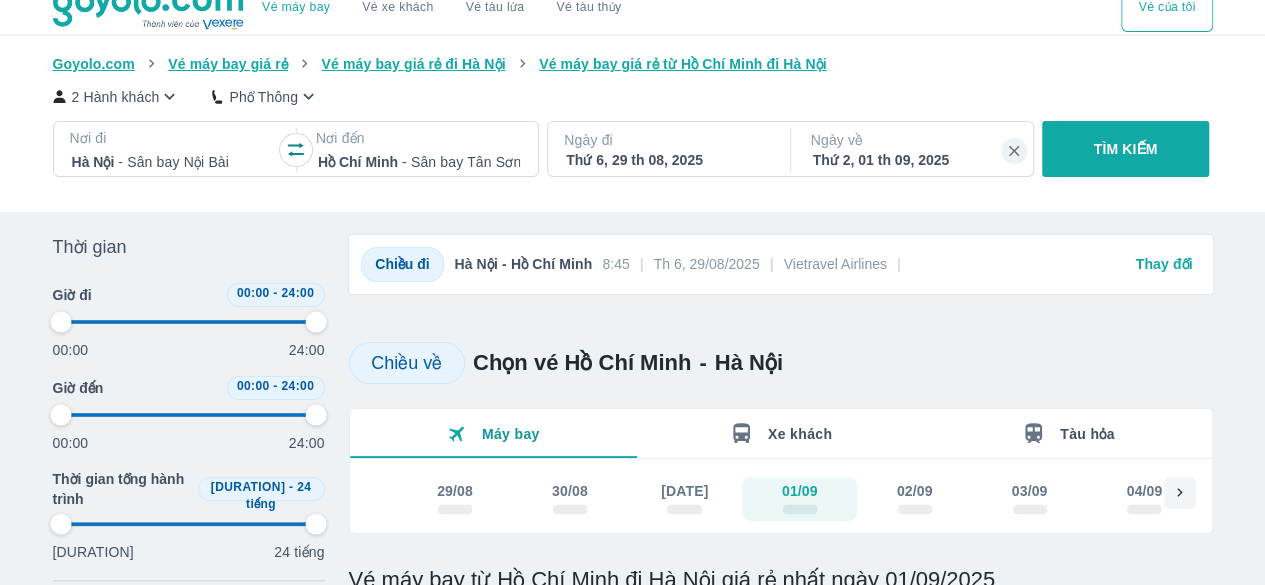 type on "97.9166666666667" 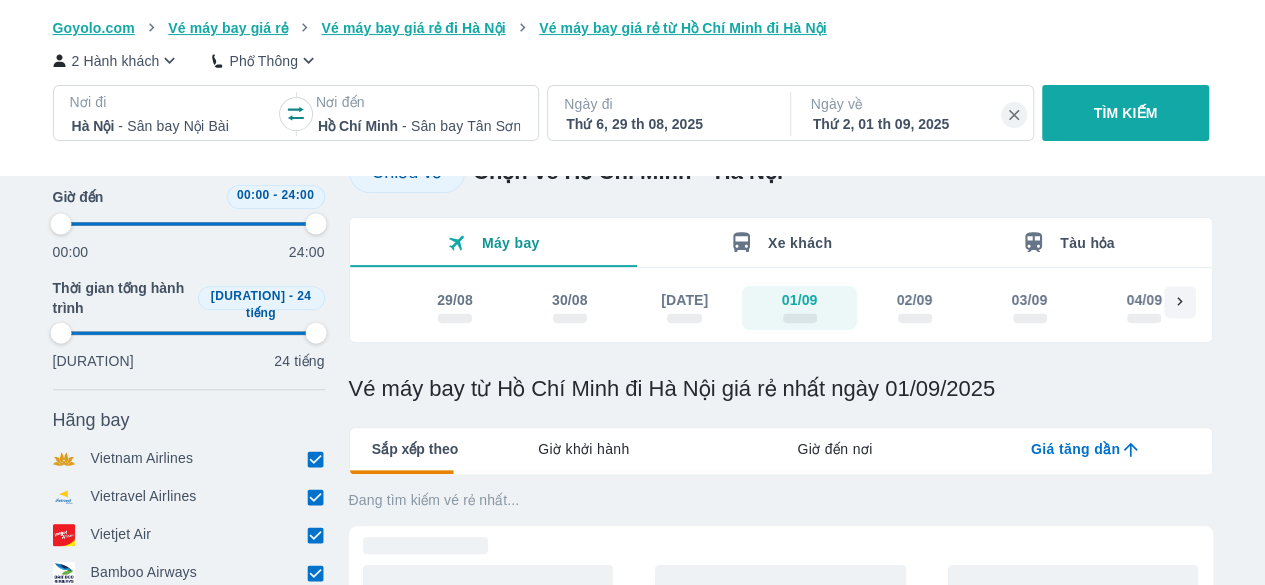type on "97.9166666666667" 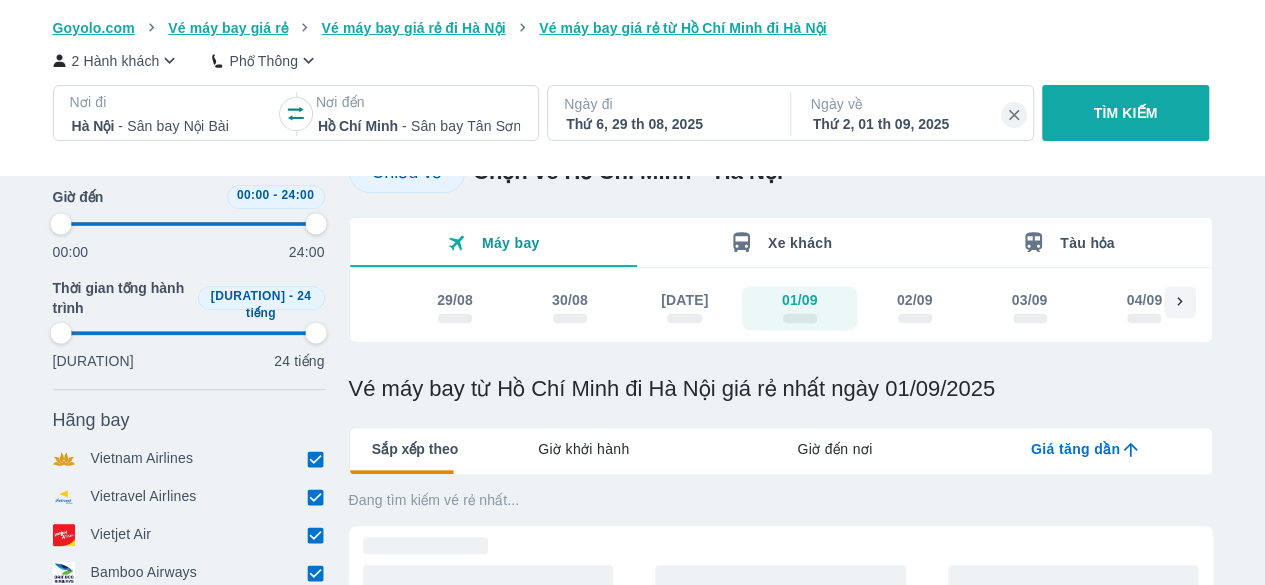 type on "97.9166666666667" 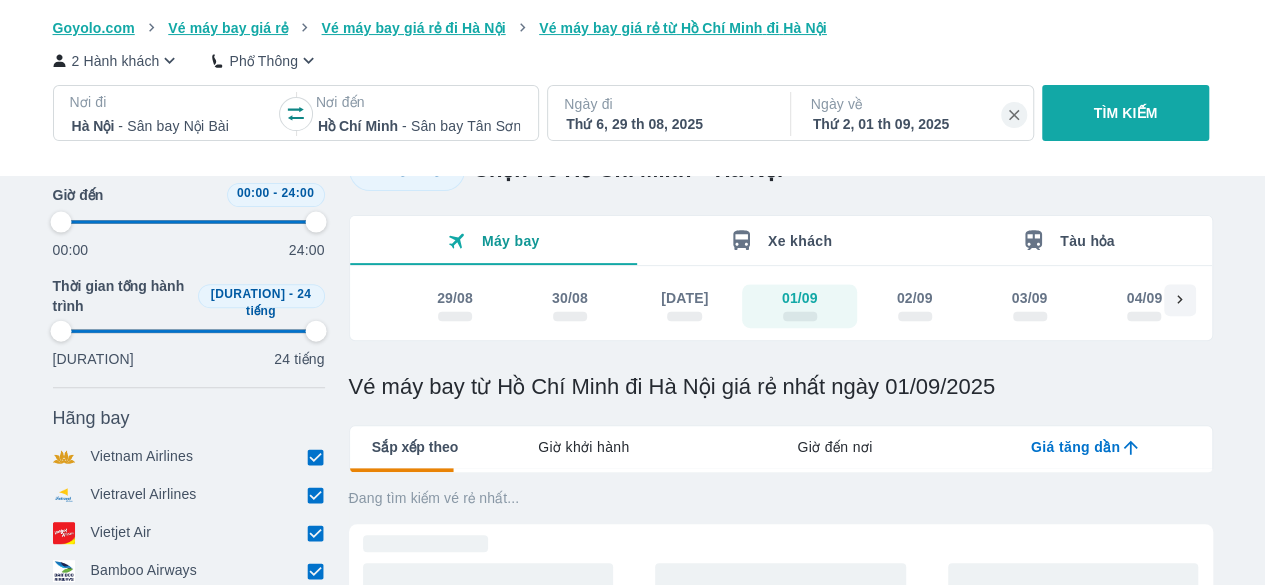 type on "97.9166666666667" 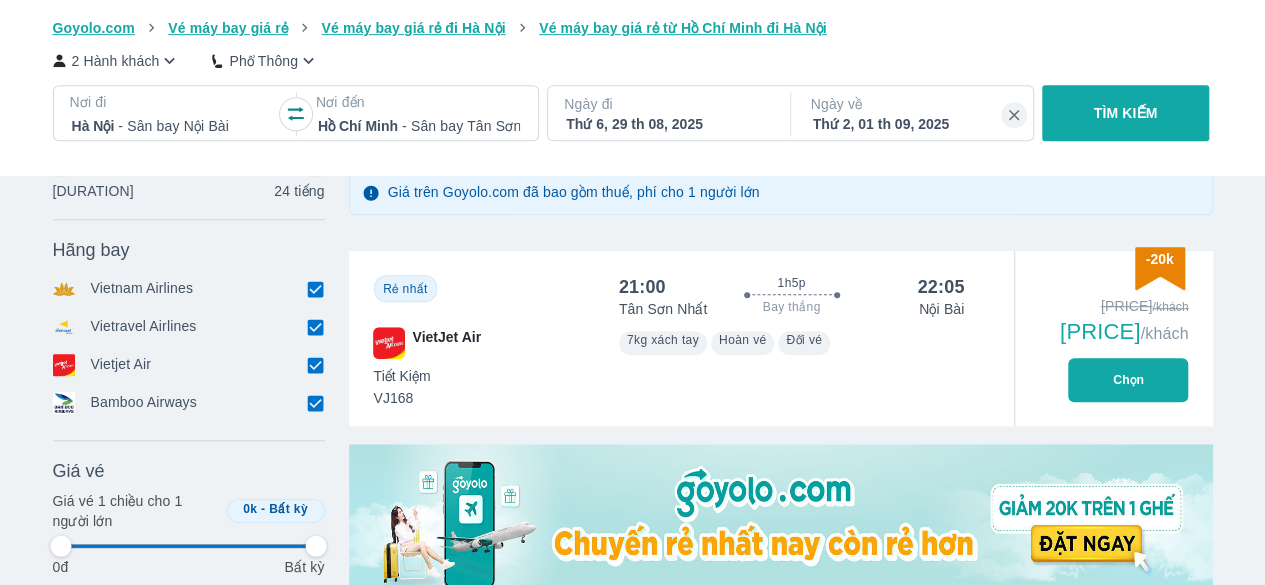 scroll, scrollTop: 537, scrollLeft: 0, axis: vertical 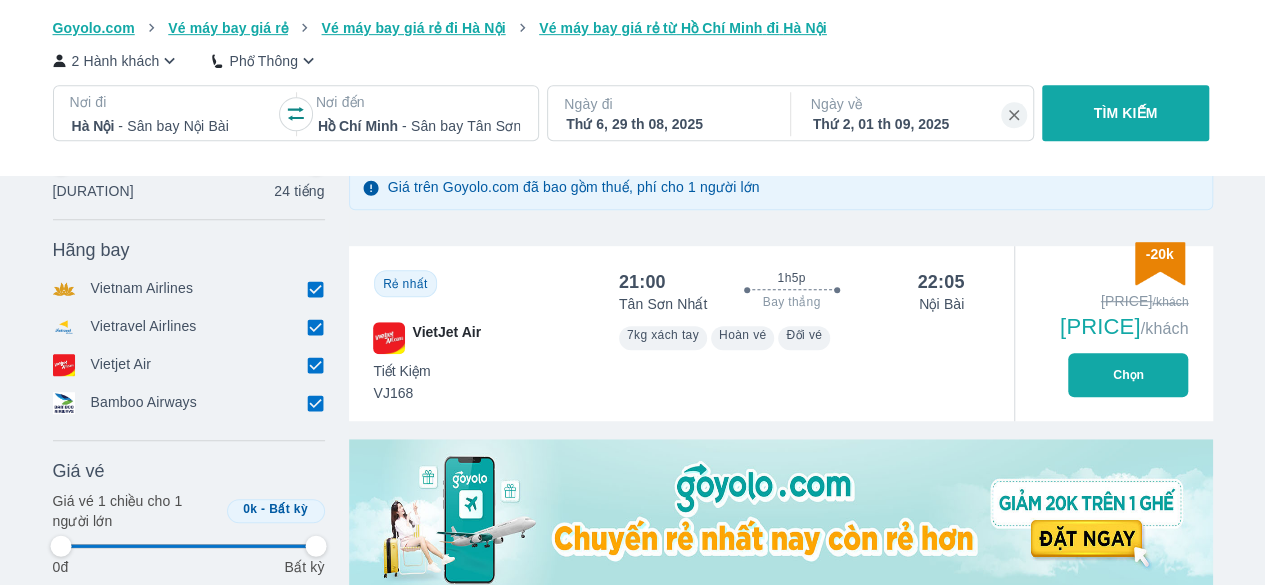 type on "97.9166666666667" 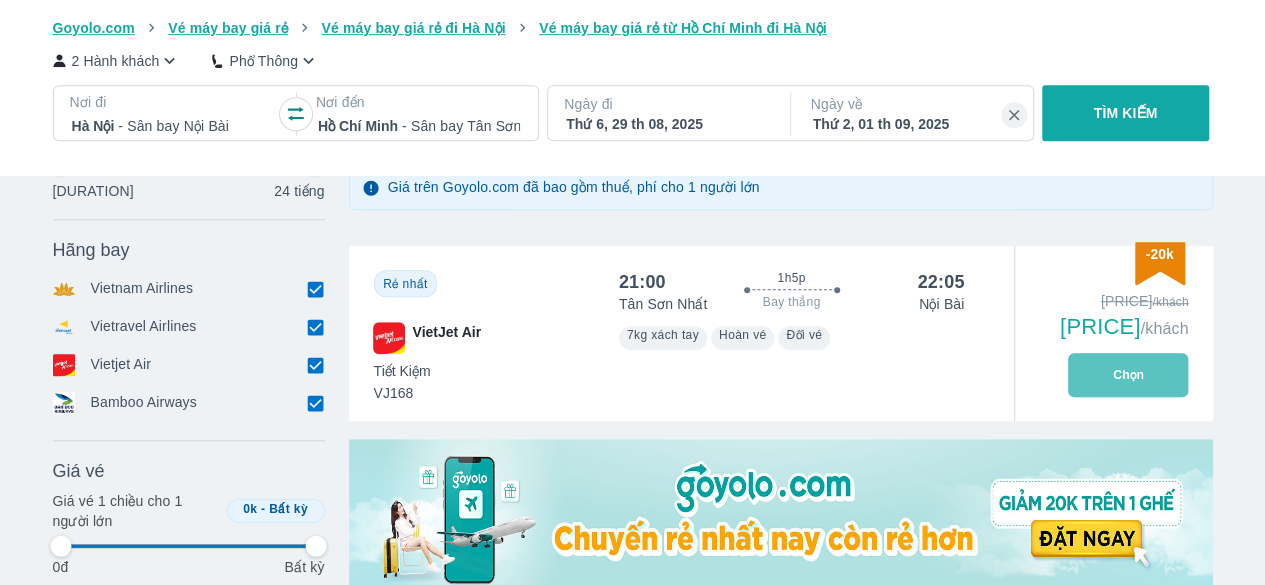 click on "Chọn" at bounding box center (1128, 375) 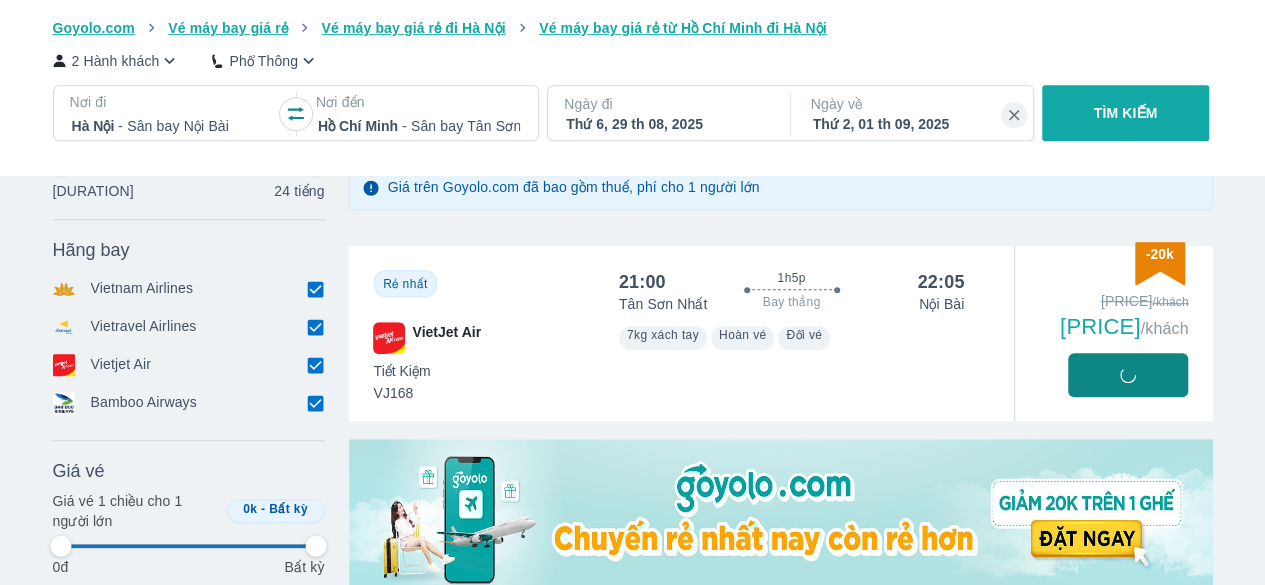 type on "97.9166666666667" 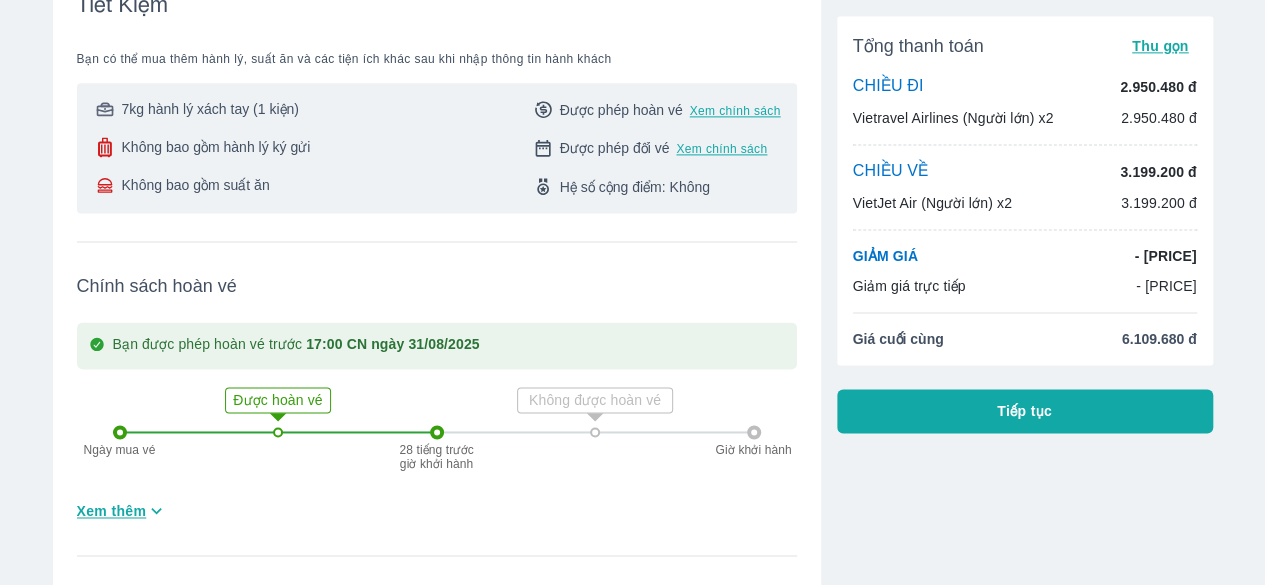 scroll, scrollTop: 1301, scrollLeft: 0, axis: vertical 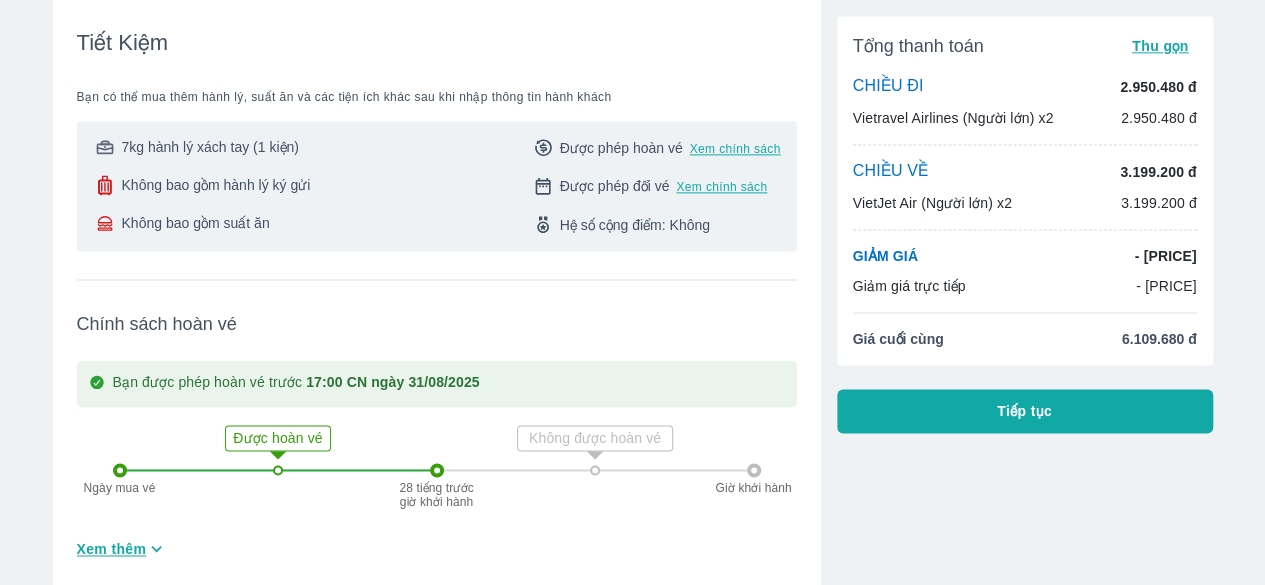 click on "Giảm giá trực tiếp" at bounding box center [909, 286] 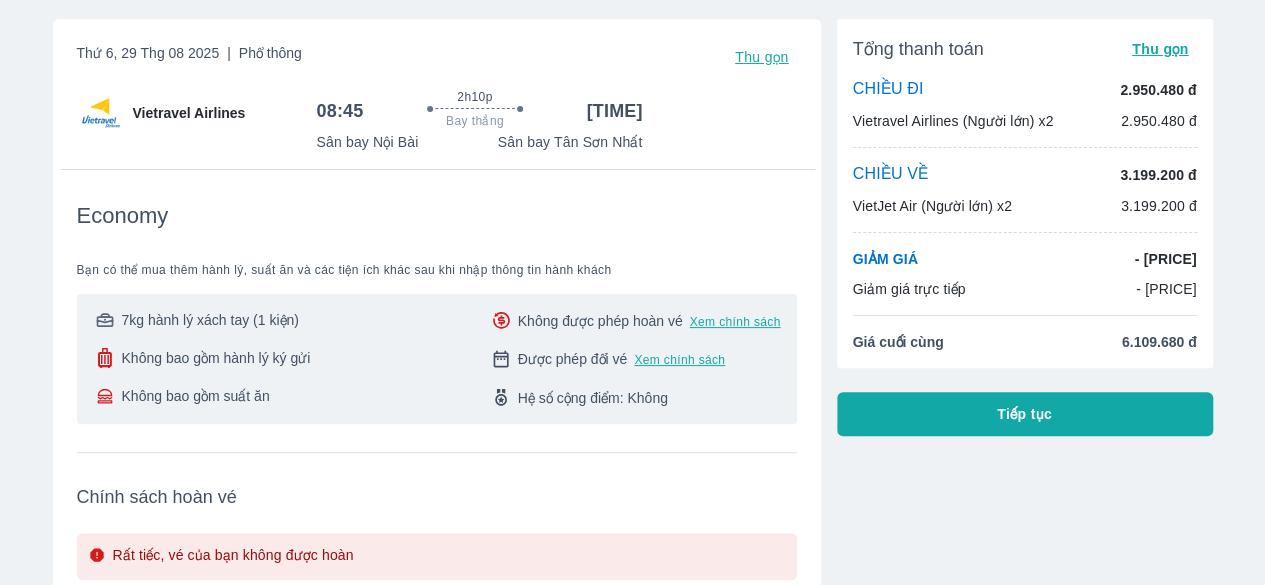 scroll, scrollTop: 0, scrollLeft: 0, axis: both 